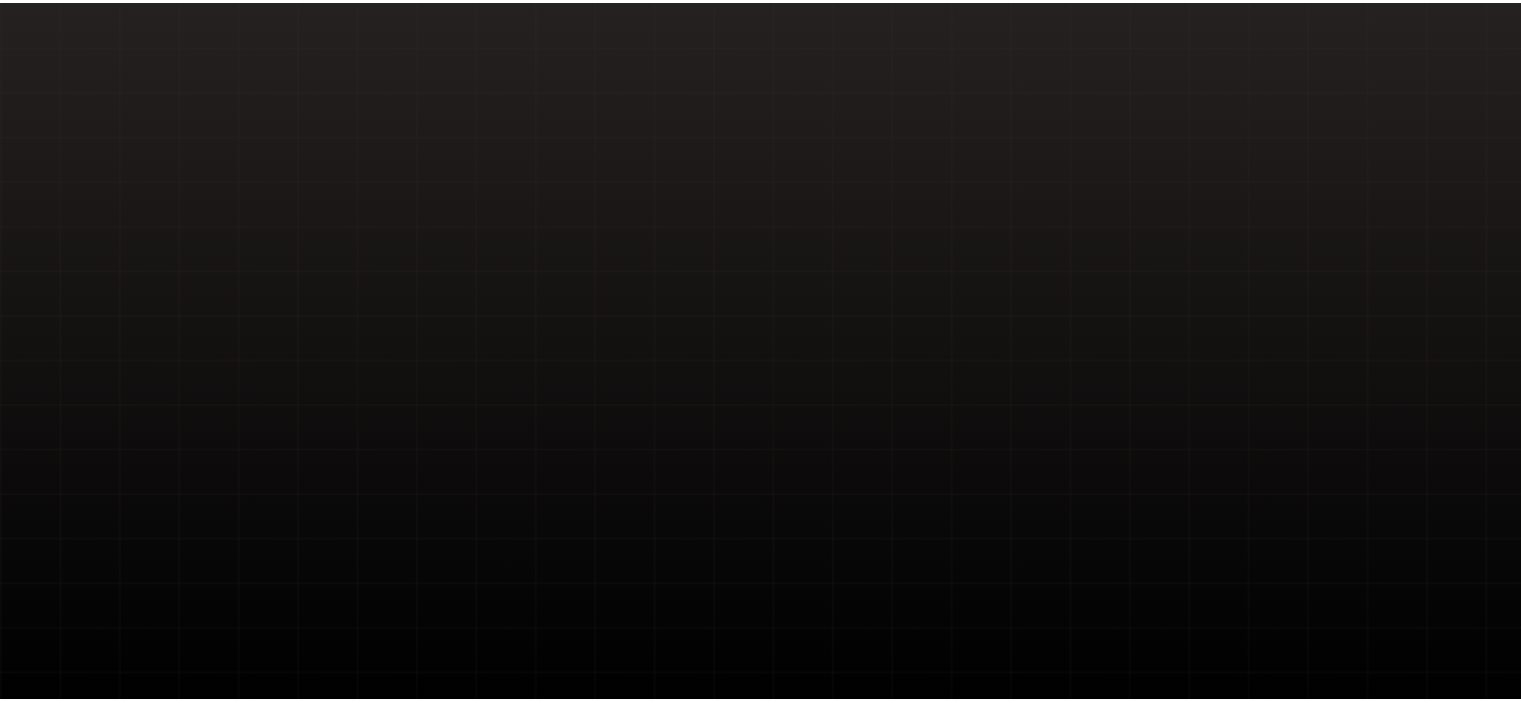 scroll, scrollTop: 0, scrollLeft: 0, axis: both 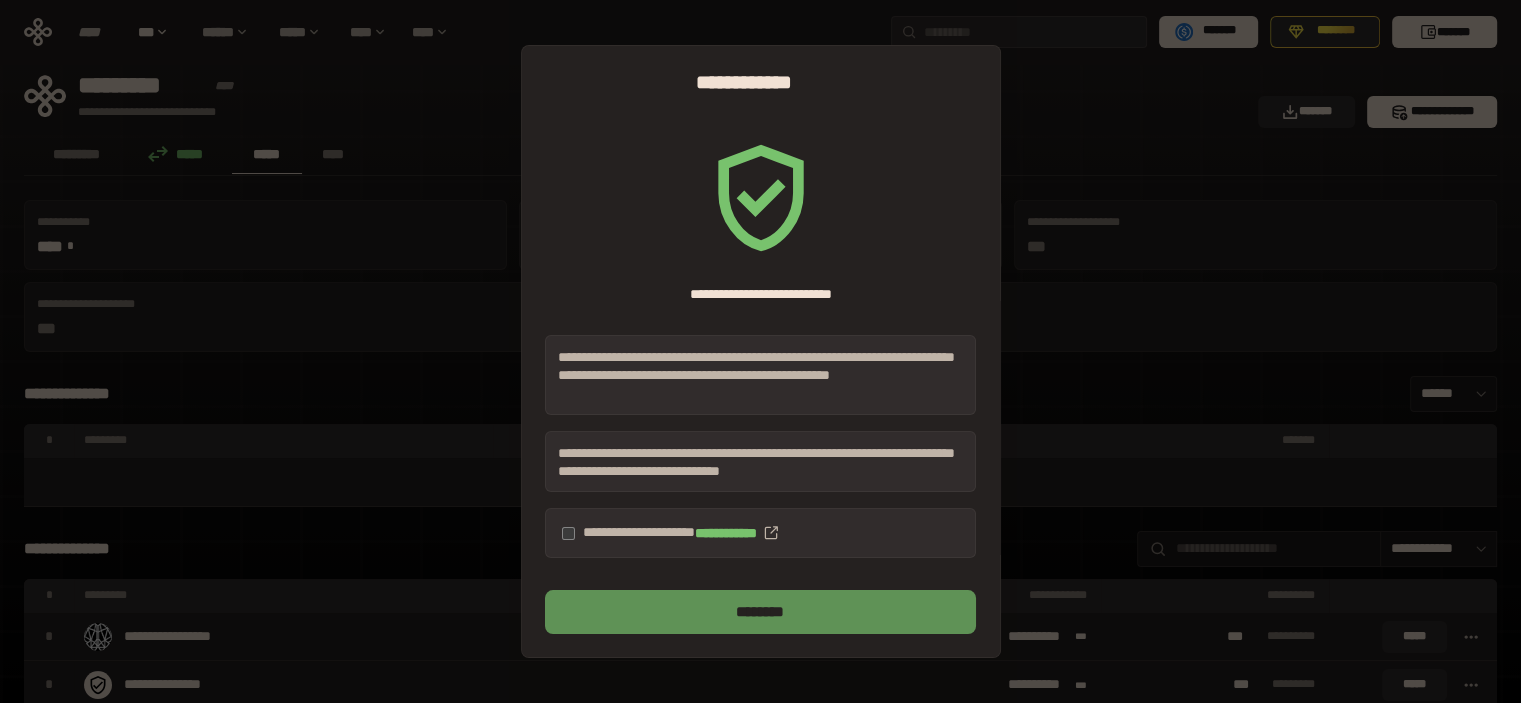 click on "********" at bounding box center (760, 612) 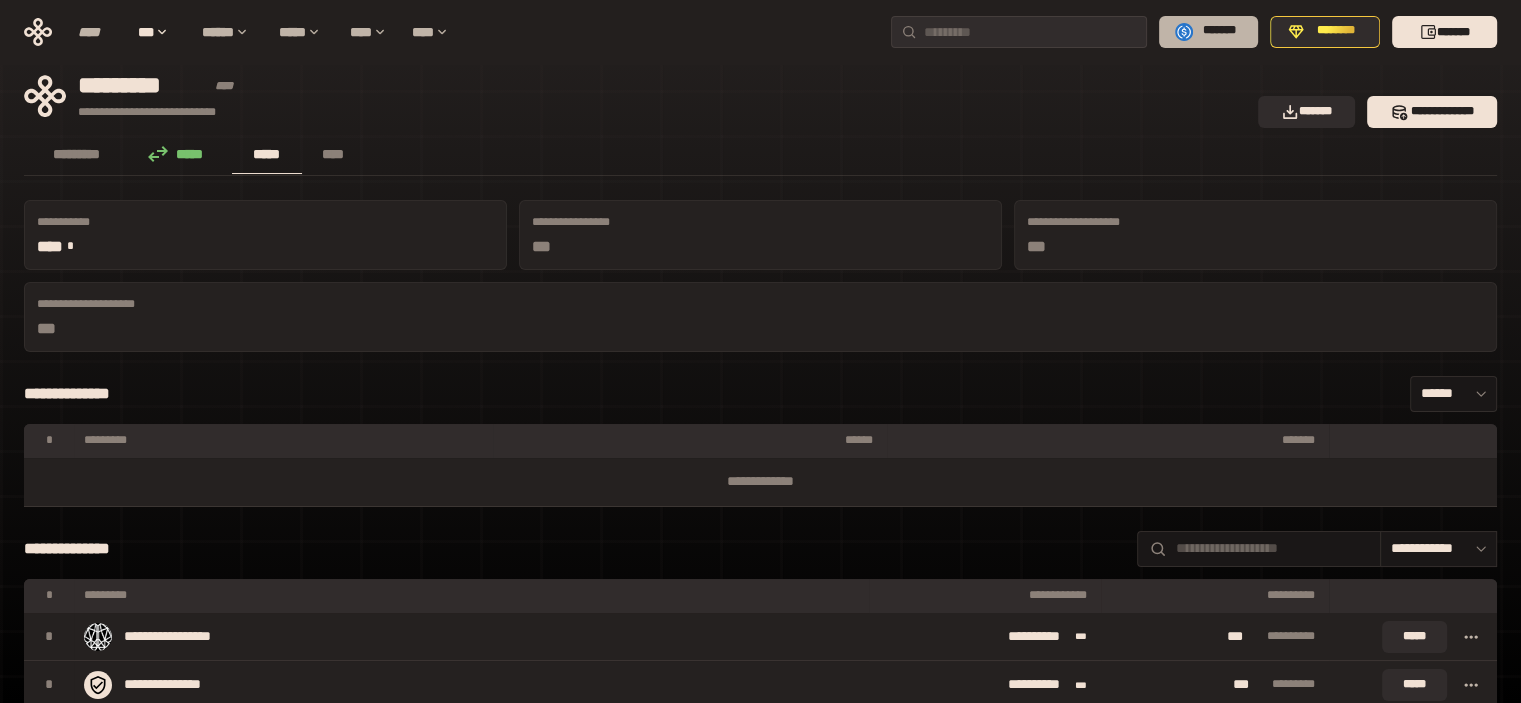 click on "*******" at bounding box center (1219, 31) 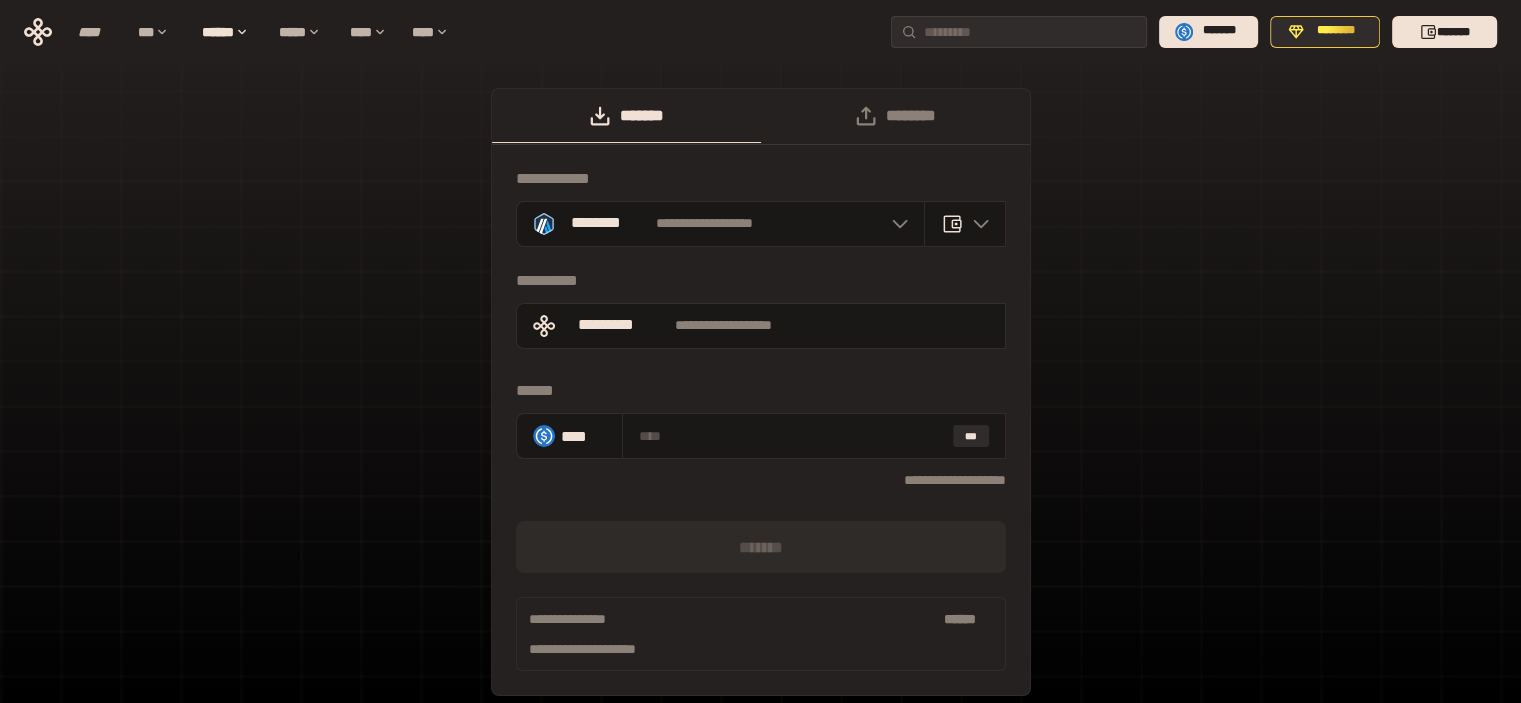 click on "John Doe lives at 123 Main St, Anytown, CA 90210." at bounding box center [760, 402] 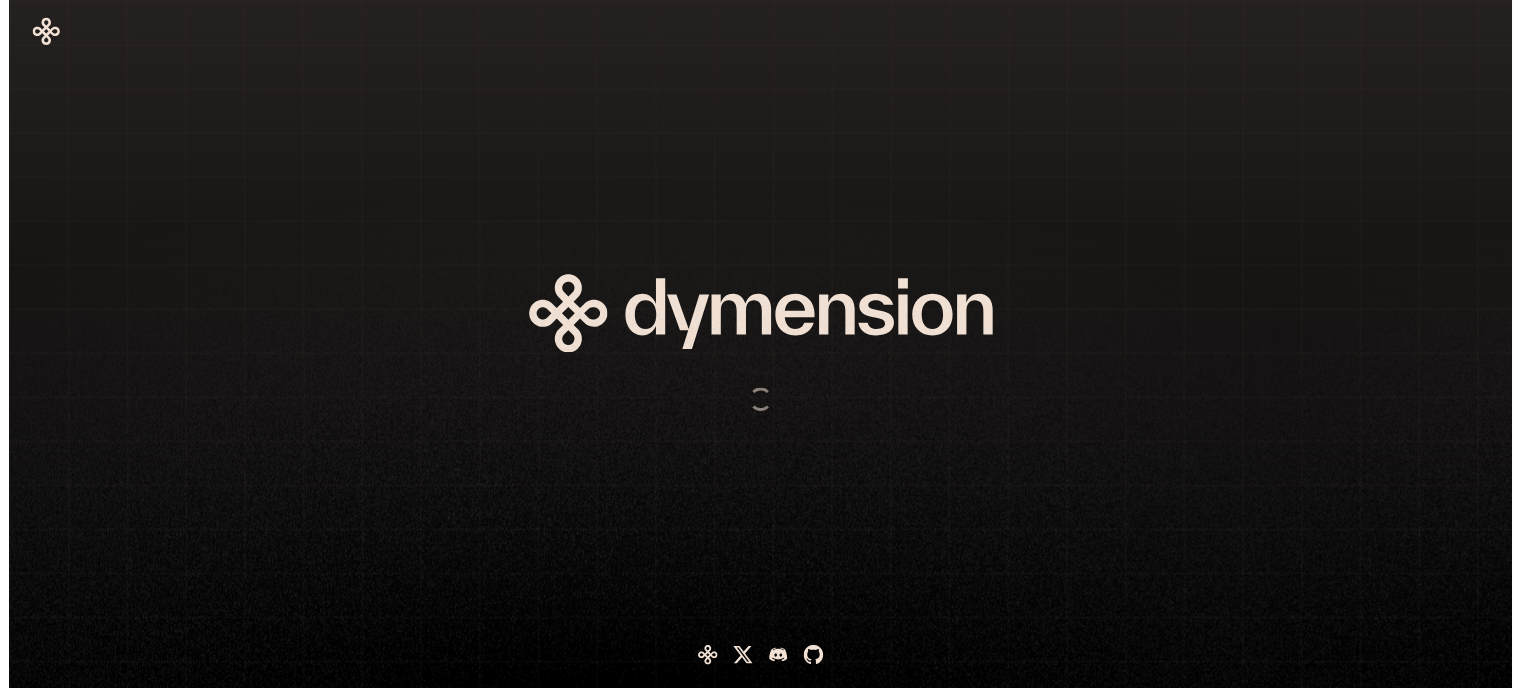 scroll, scrollTop: 0, scrollLeft: 0, axis: both 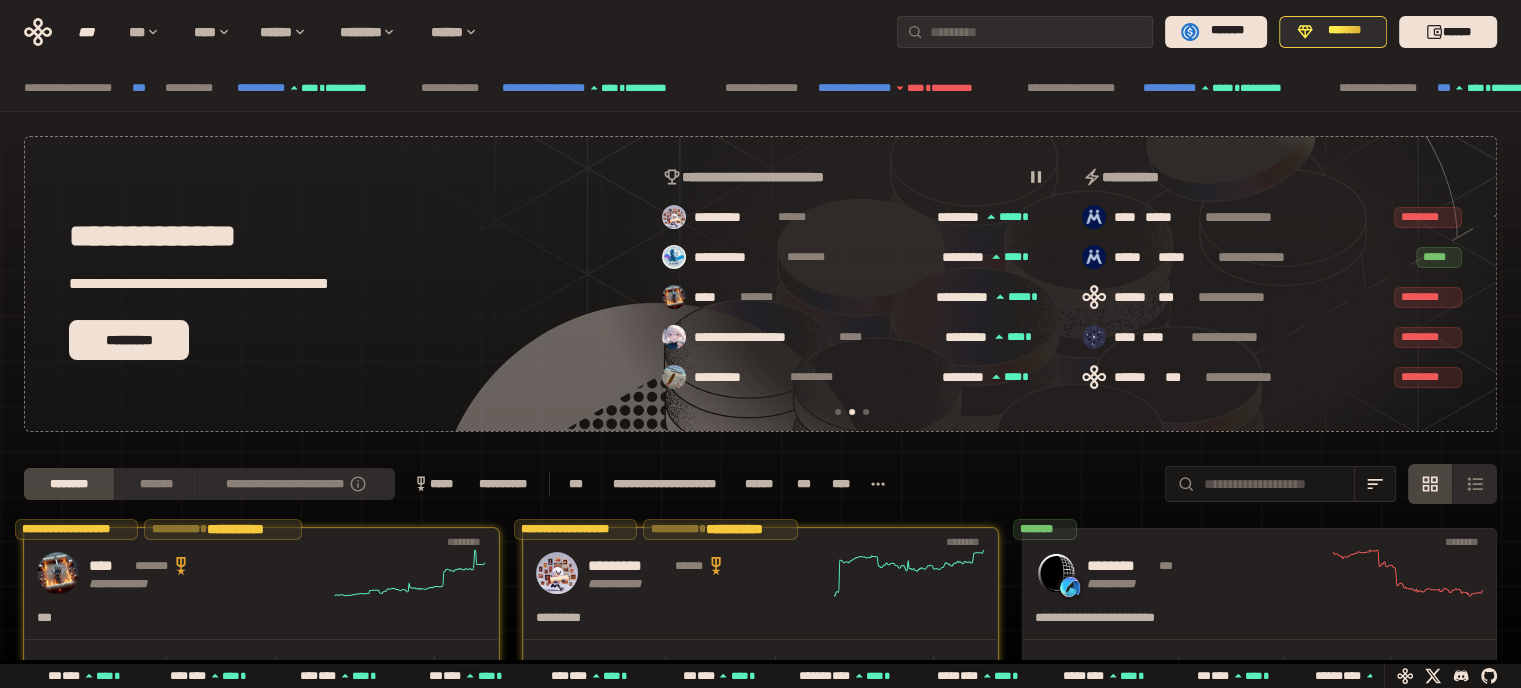 click on "***   ***   ****   ******   ********   ******   ******* ******* ******" at bounding box center (760, 32) 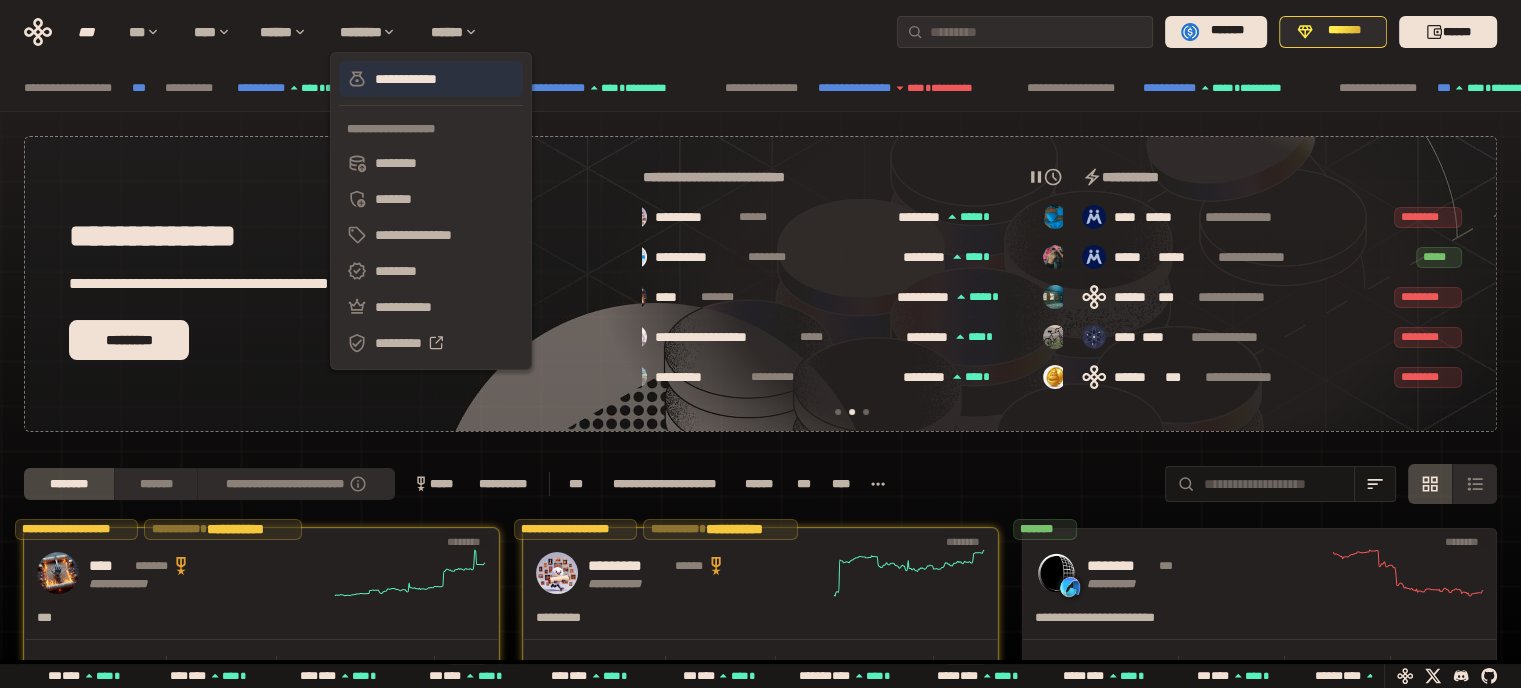 scroll, scrollTop: 0, scrollLeft: 436, axis: horizontal 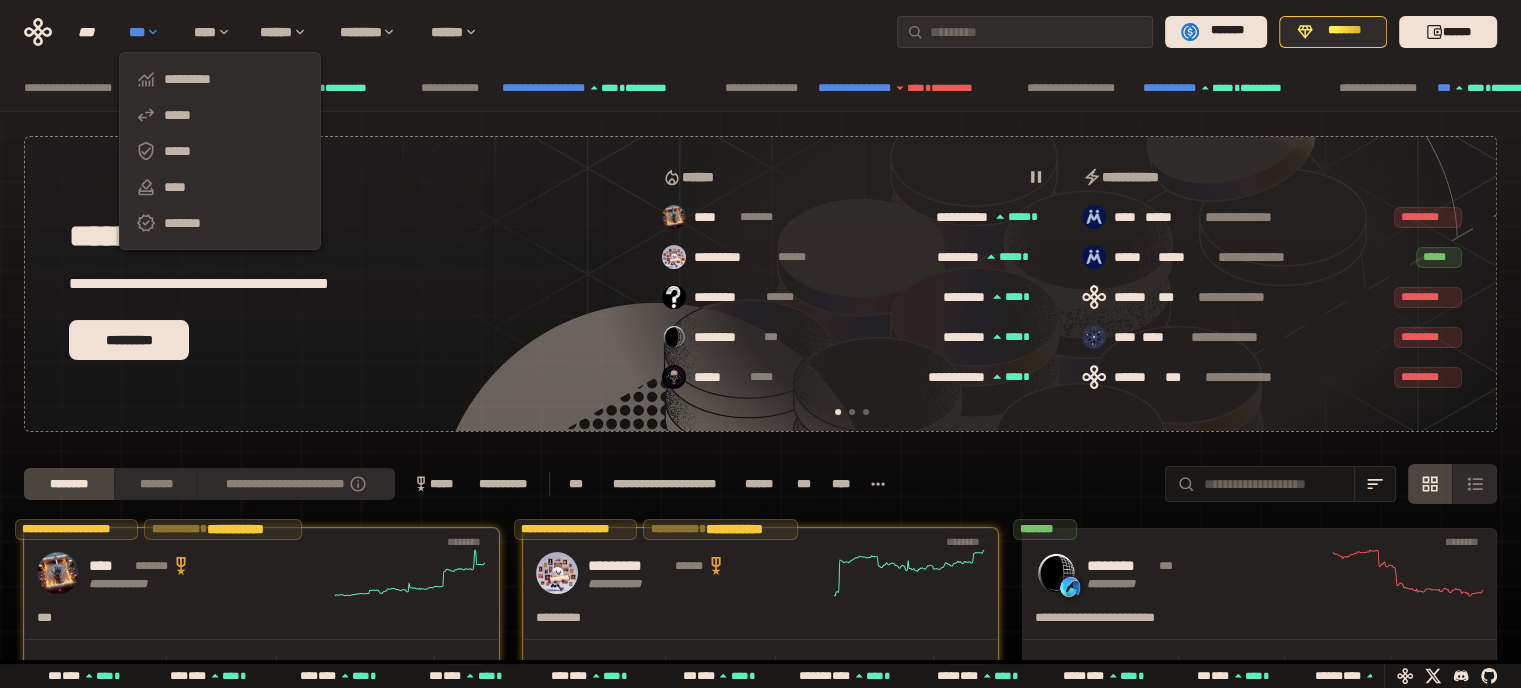 click on "***" at bounding box center [137, 32] 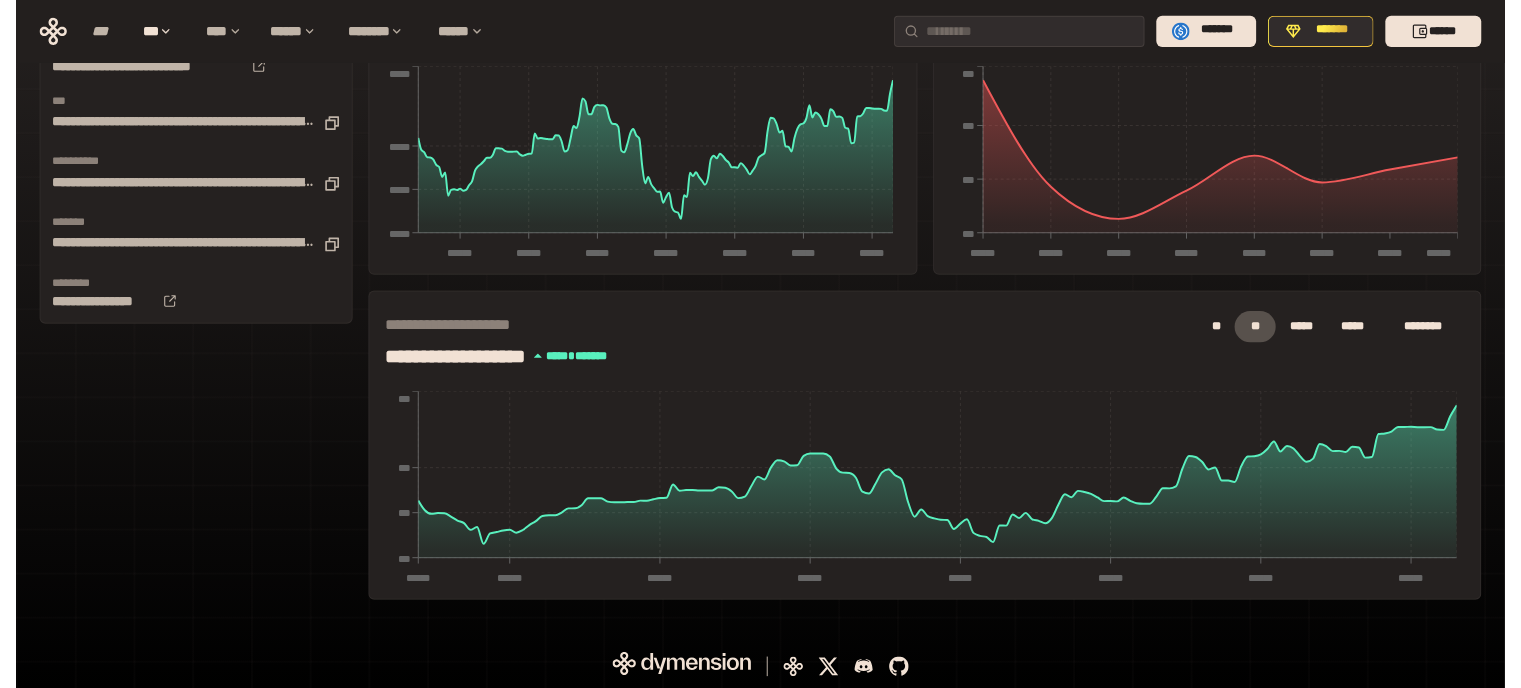 scroll, scrollTop: 0, scrollLeft: 0, axis: both 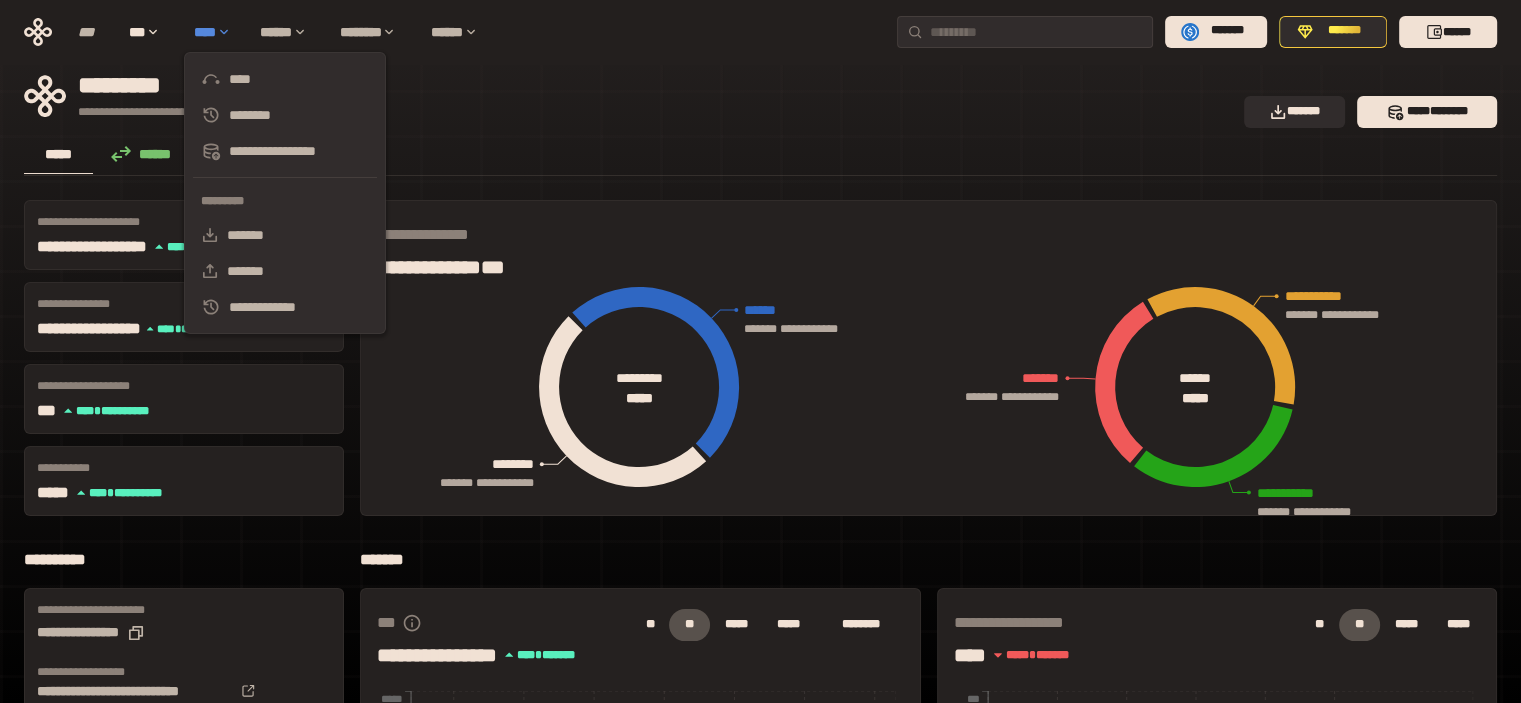 click on "****" at bounding box center (205, 32) 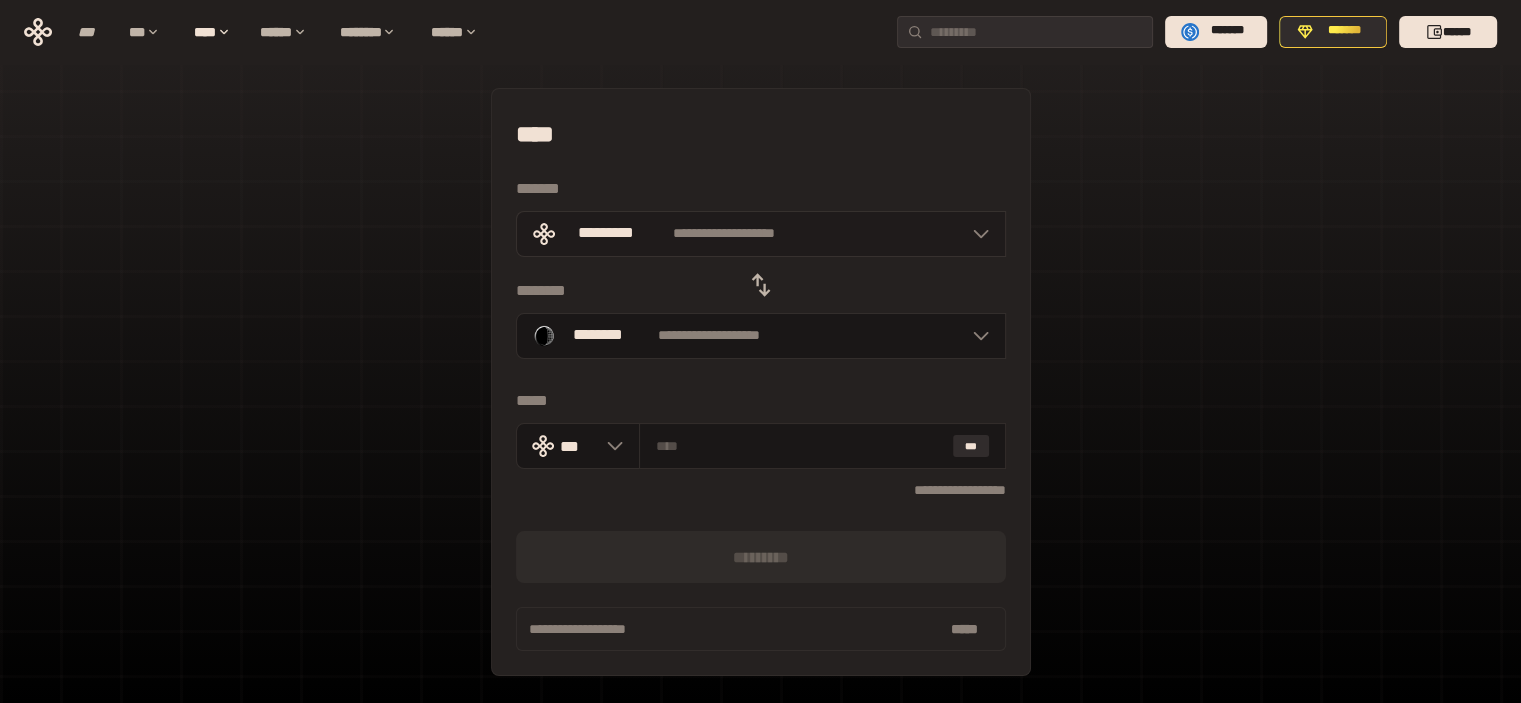 click on "**********" at bounding box center (724, 233) 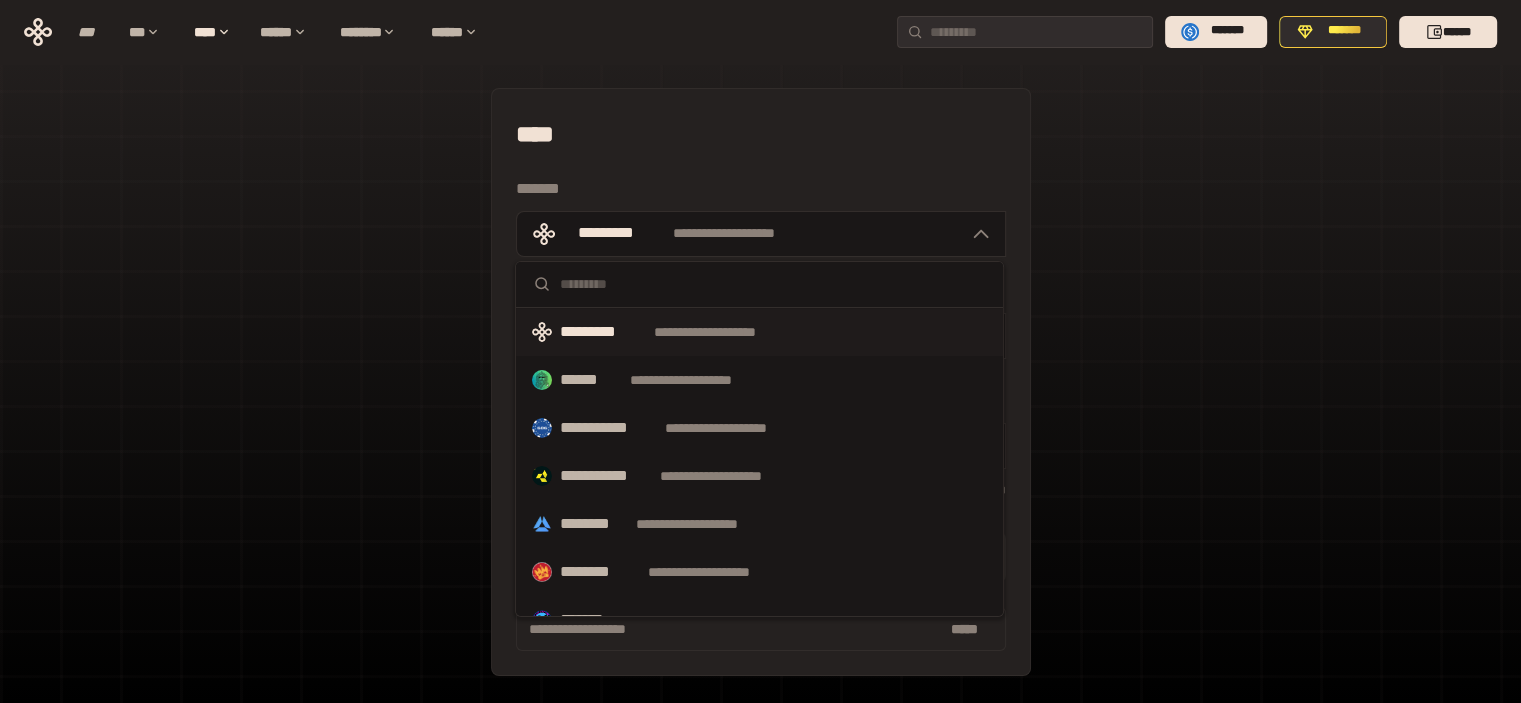 click on "*********" at bounding box center (603, 332) 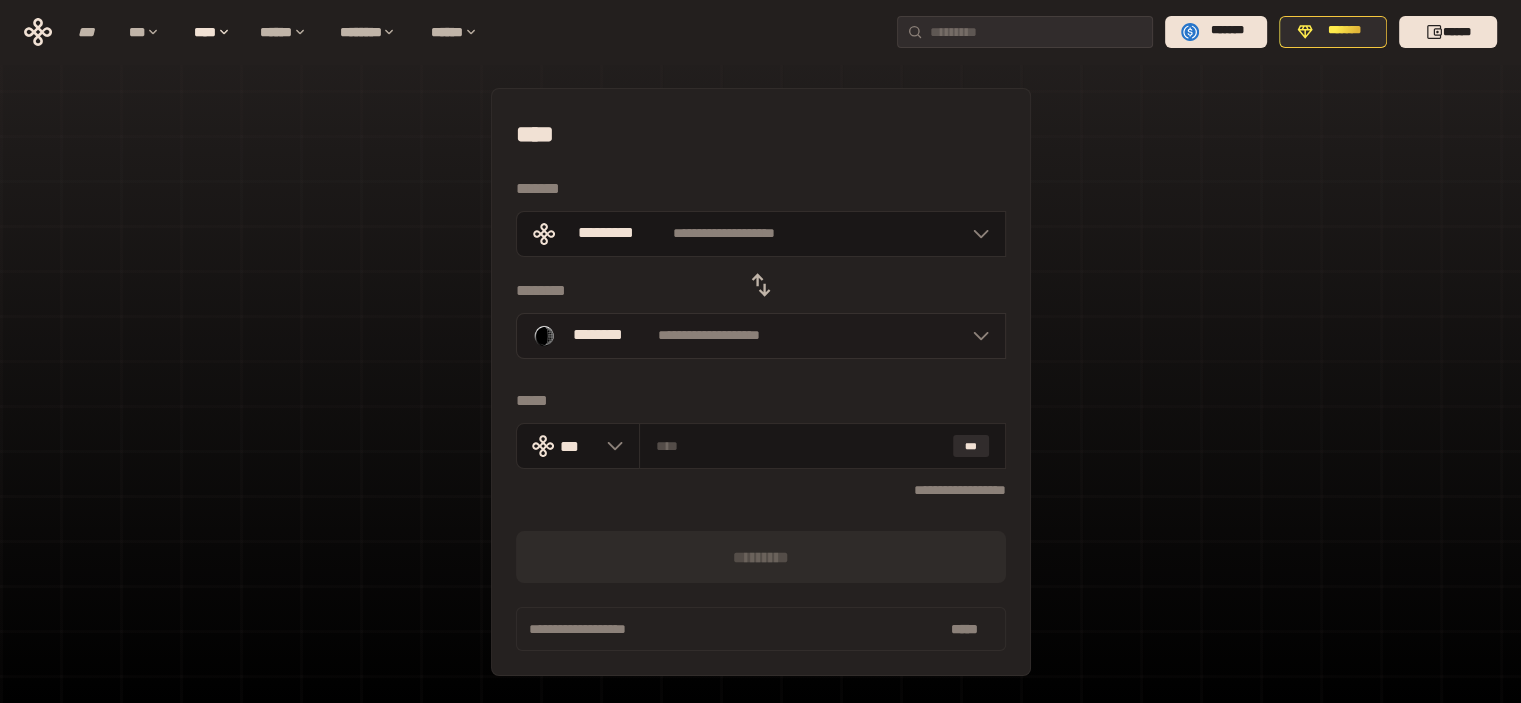 click on "**********" at bounding box center [709, 335] 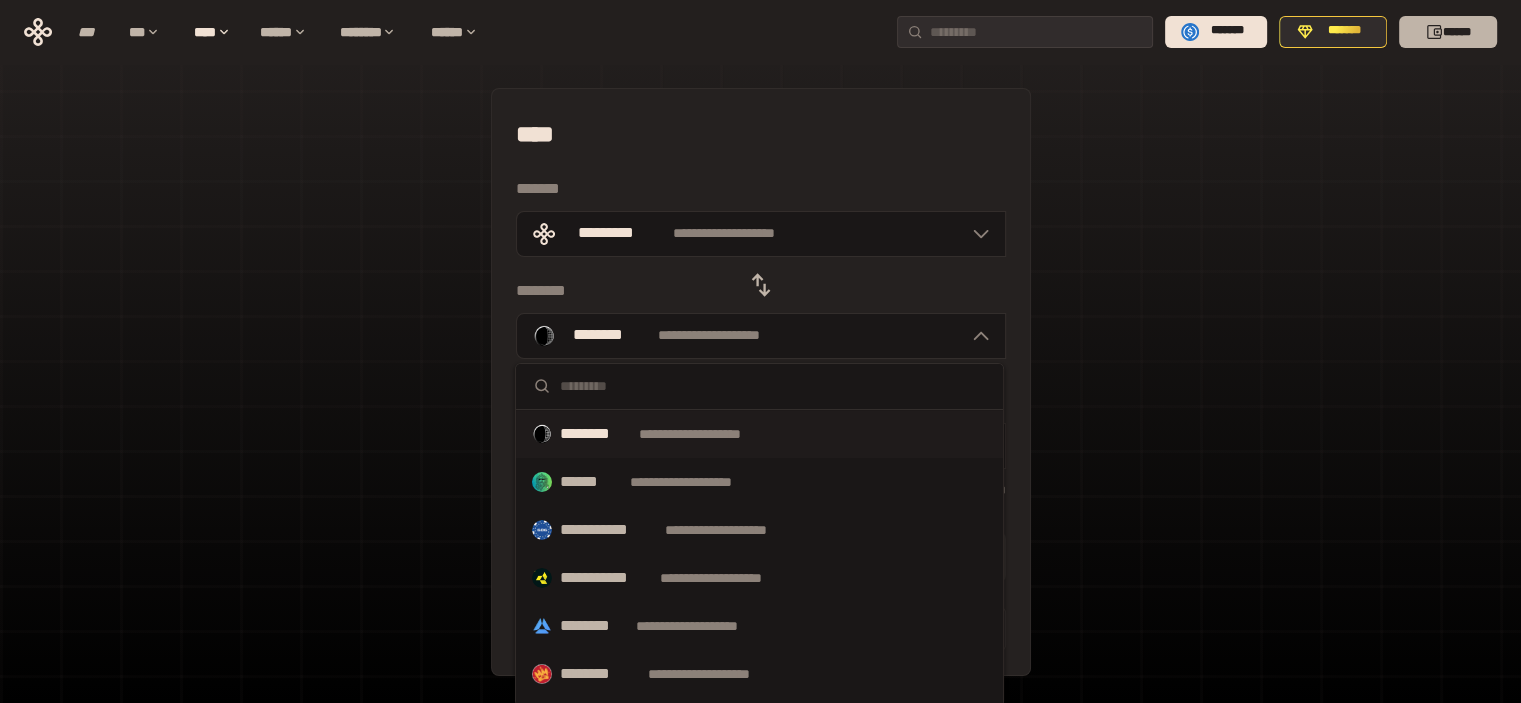 click on "******" at bounding box center [1457, 32] 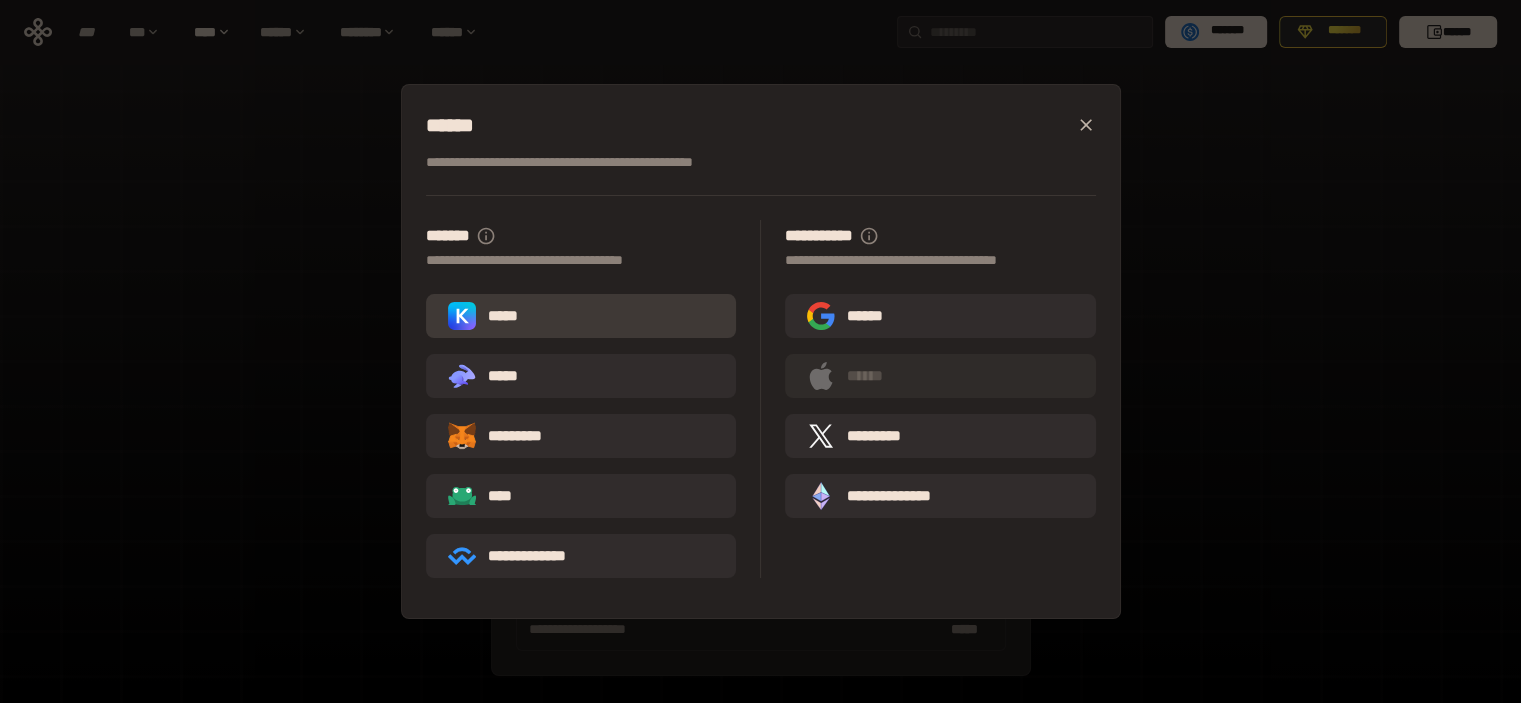 click on "*****" at bounding box center [503, 315] 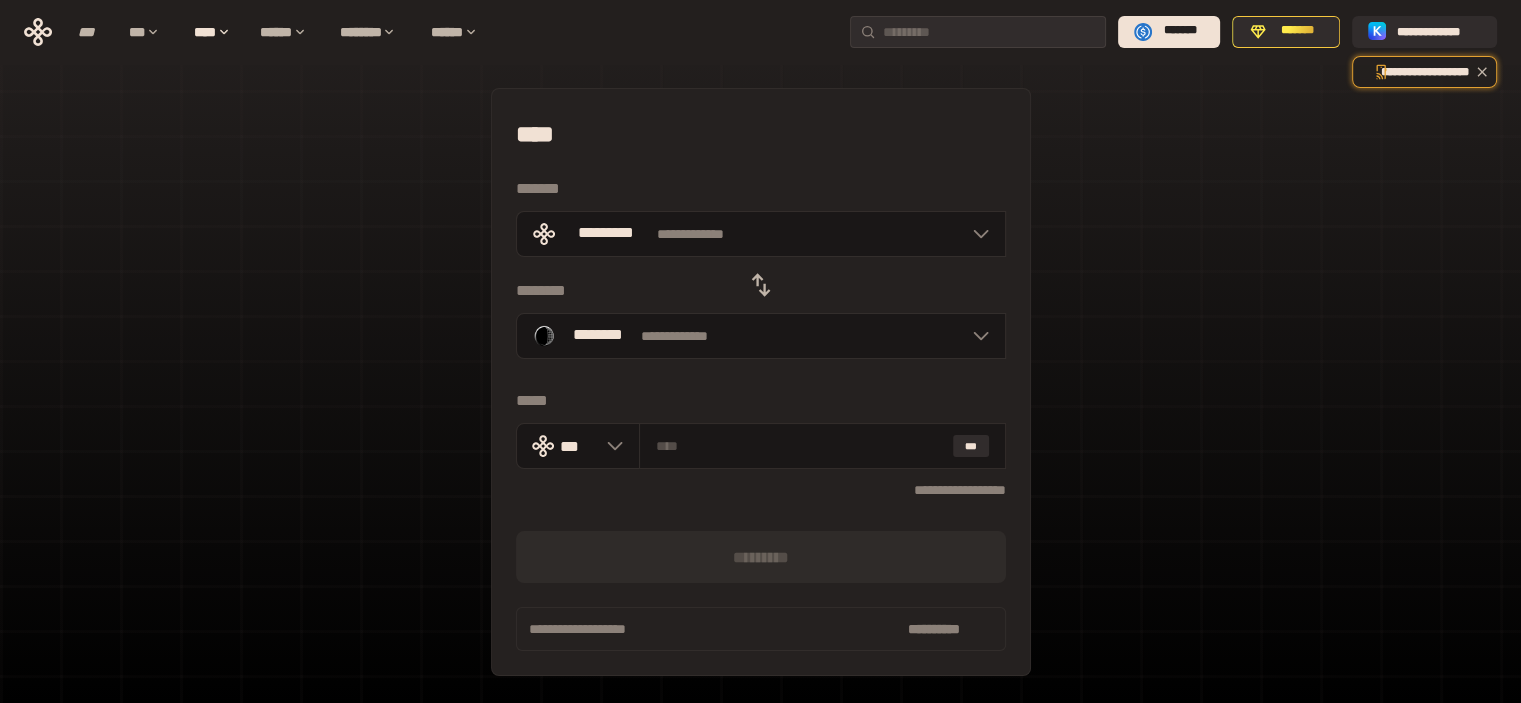 click on "**********" at bounding box center [760, 445] 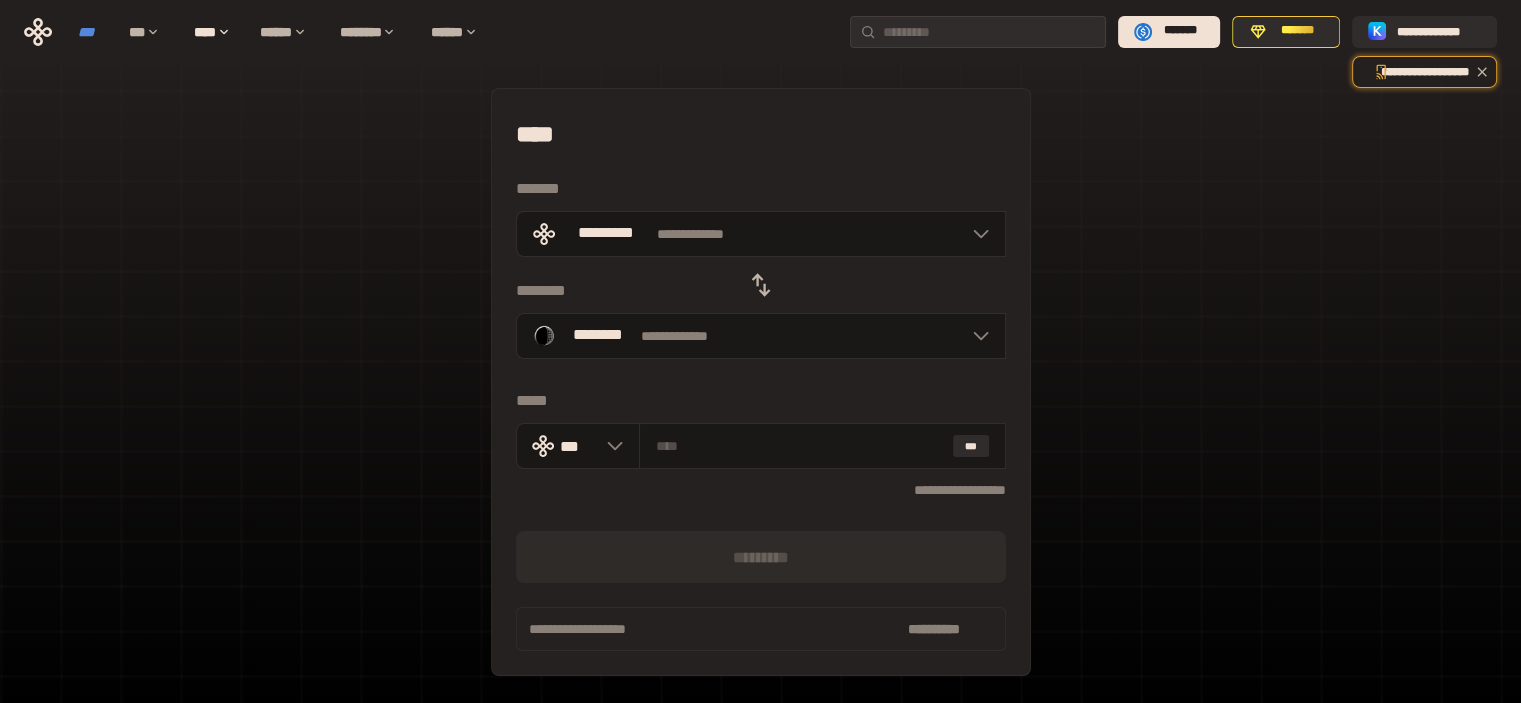 click on "***" at bounding box center [86, 32] 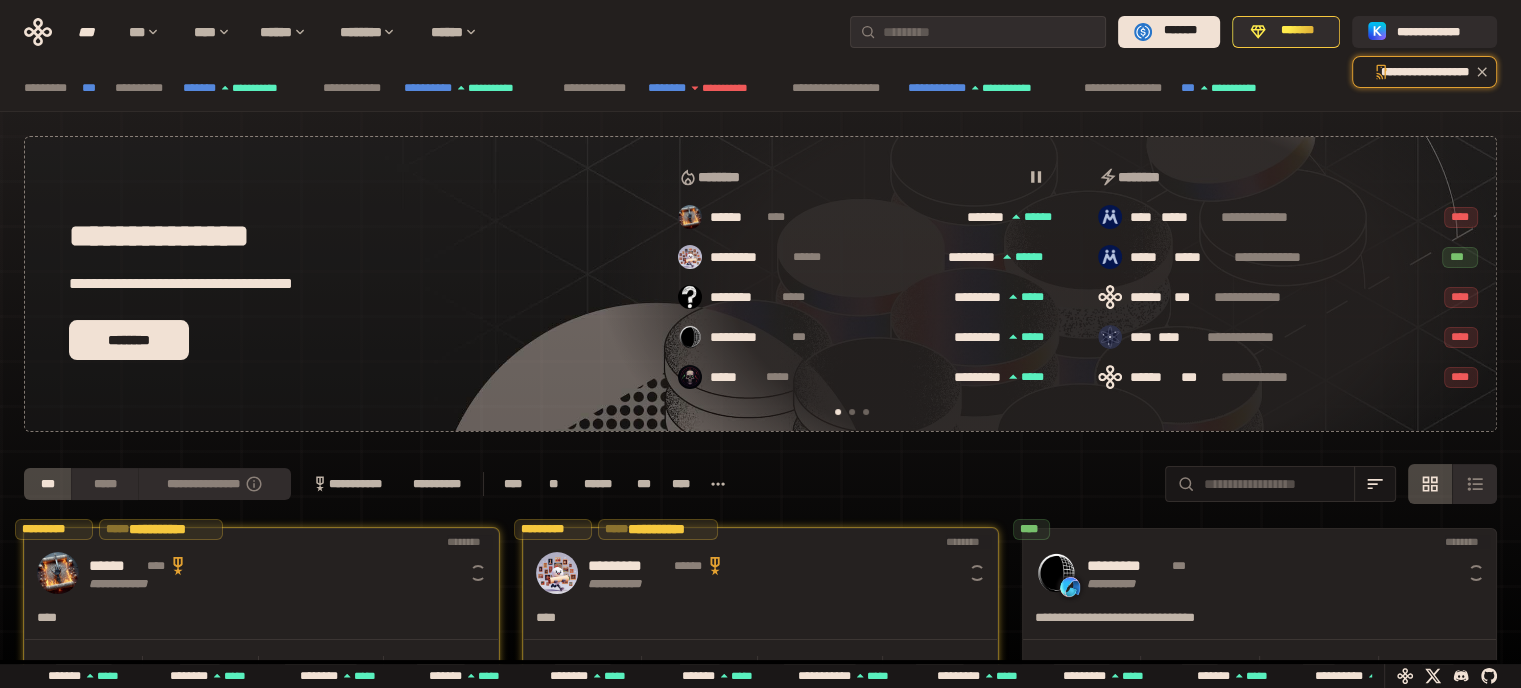 scroll, scrollTop: 0, scrollLeft: 16, axis: horizontal 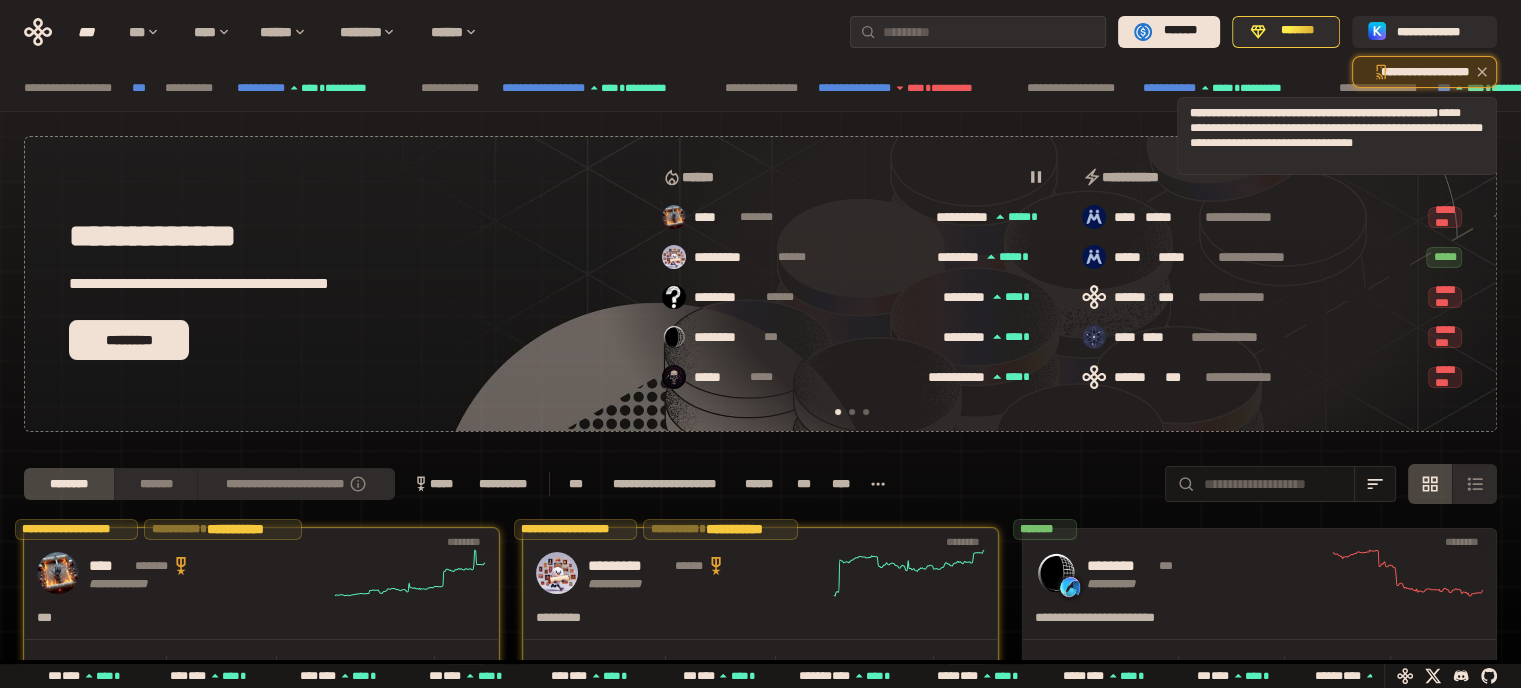 click on "**********" at bounding box center [1425, 72] 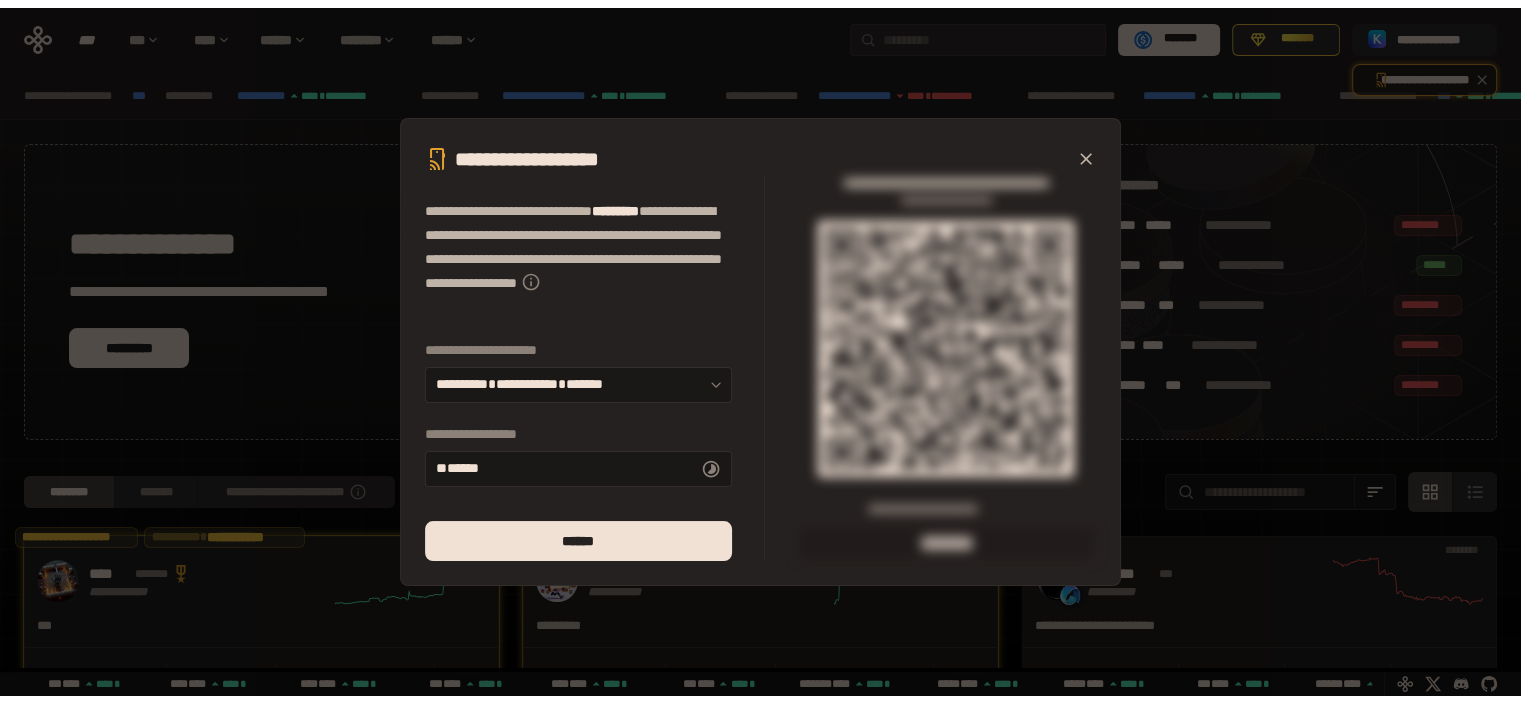 scroll, scrollTop: 0, scrollLeft: 856, axis: horizontal 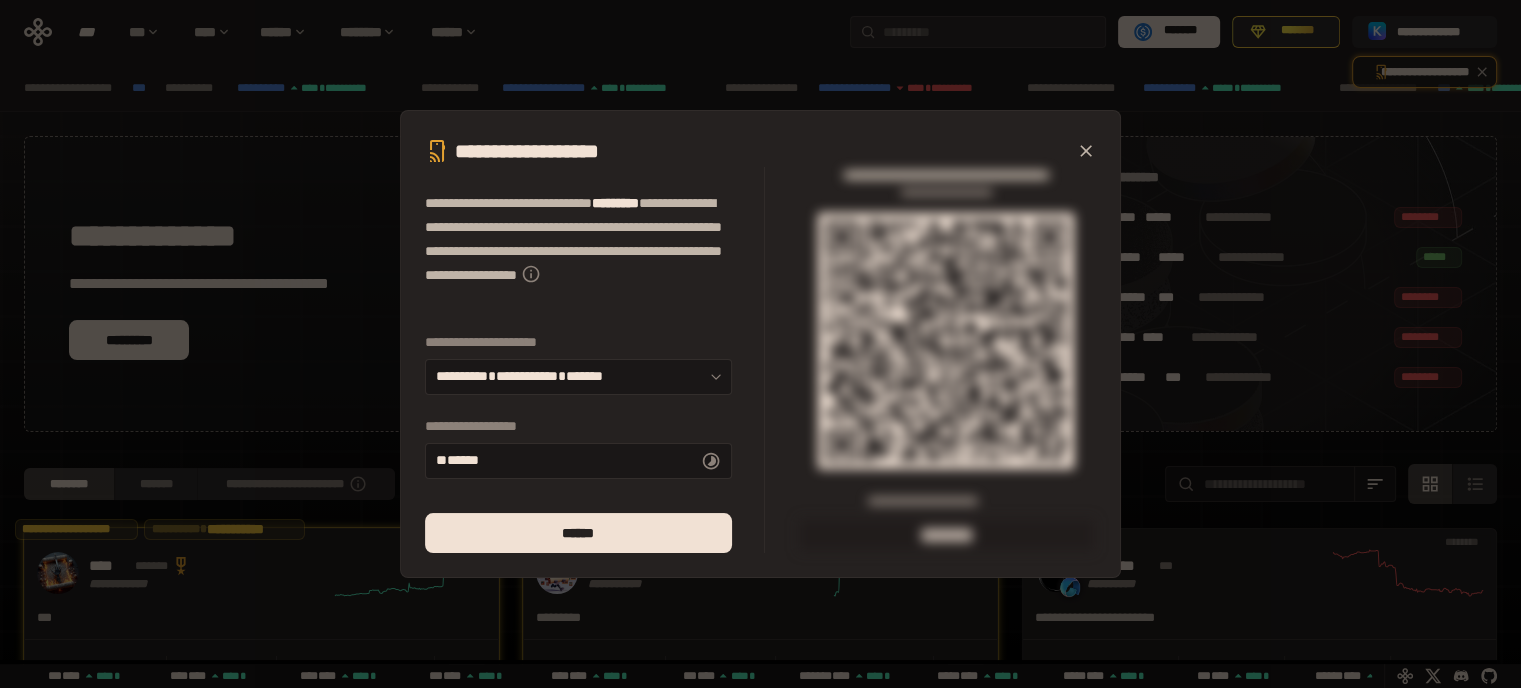 click 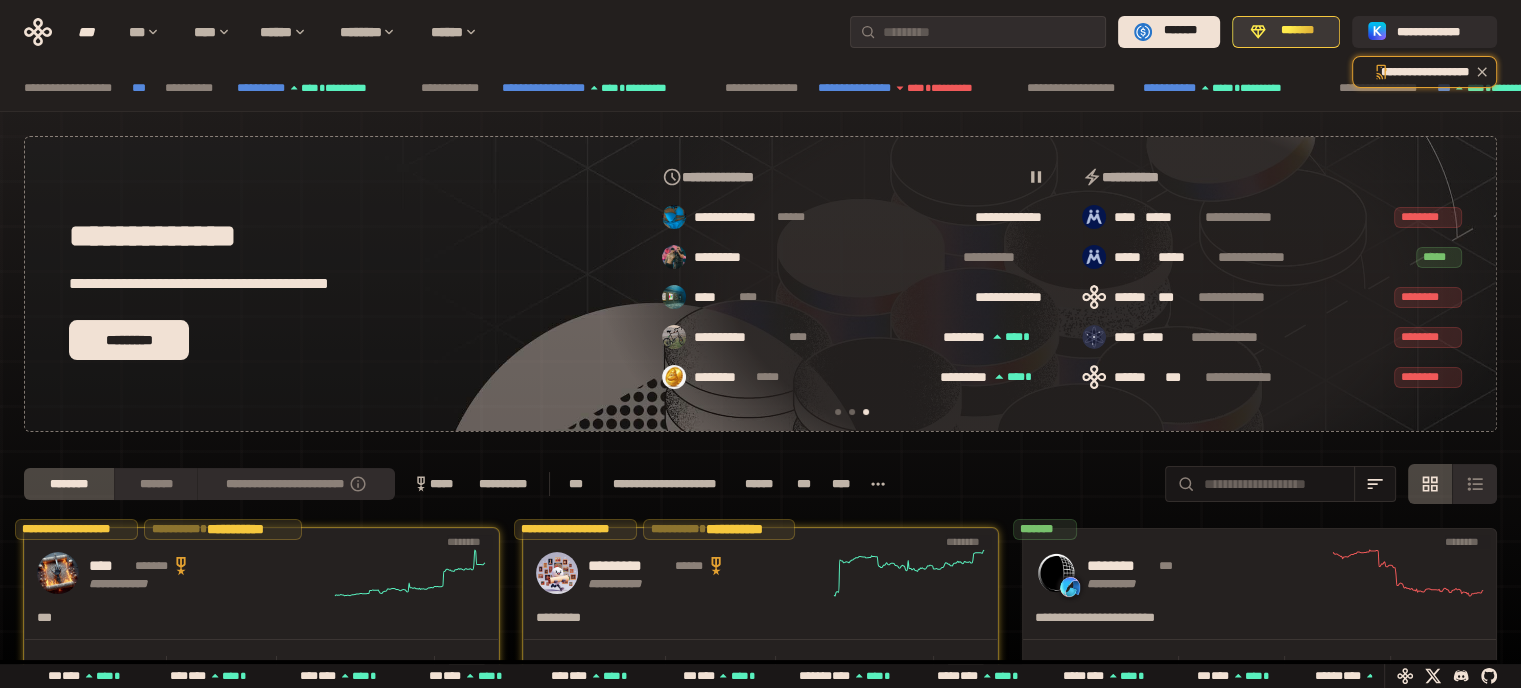 click on "*******" at bounding box center [1297, 30] 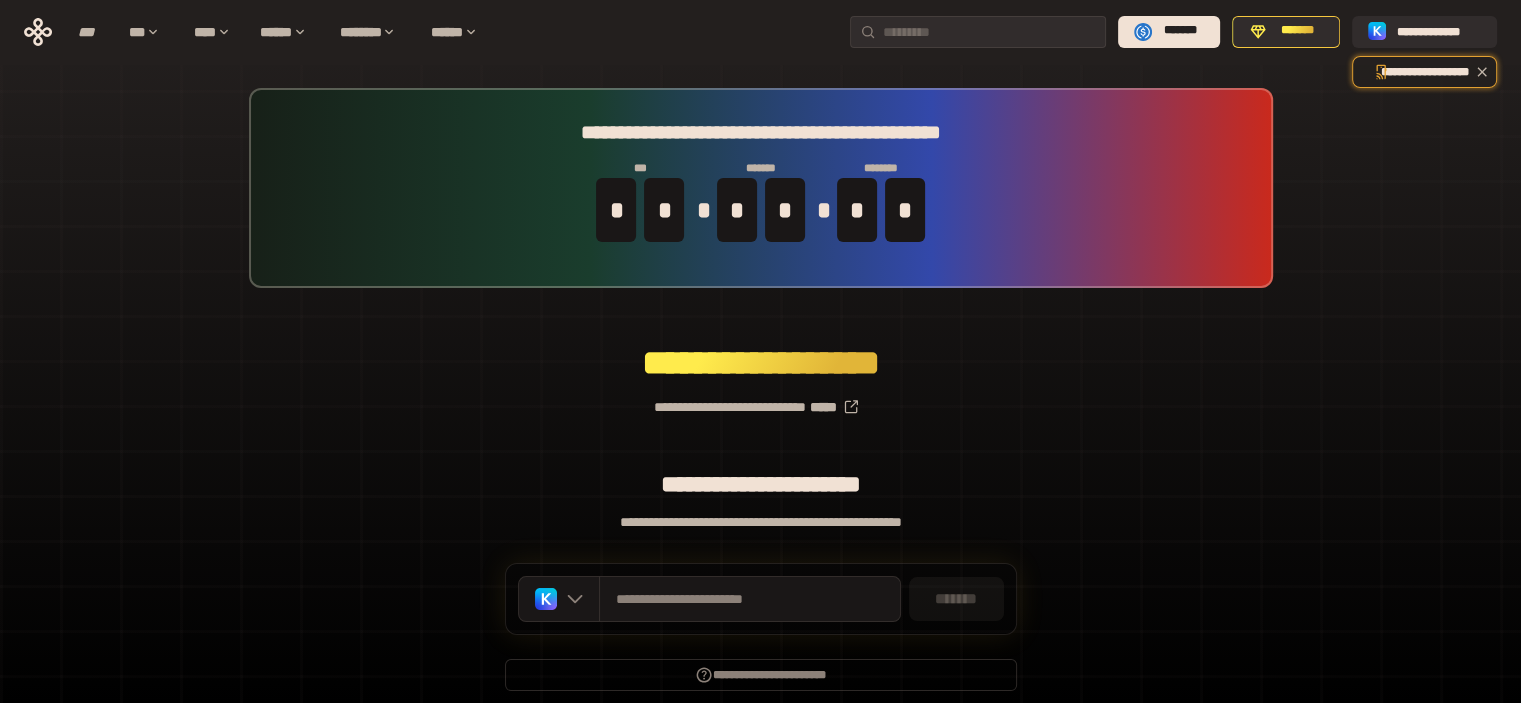 scroll, scrollTop: 79, scrollLeft: 0, axis: vertical 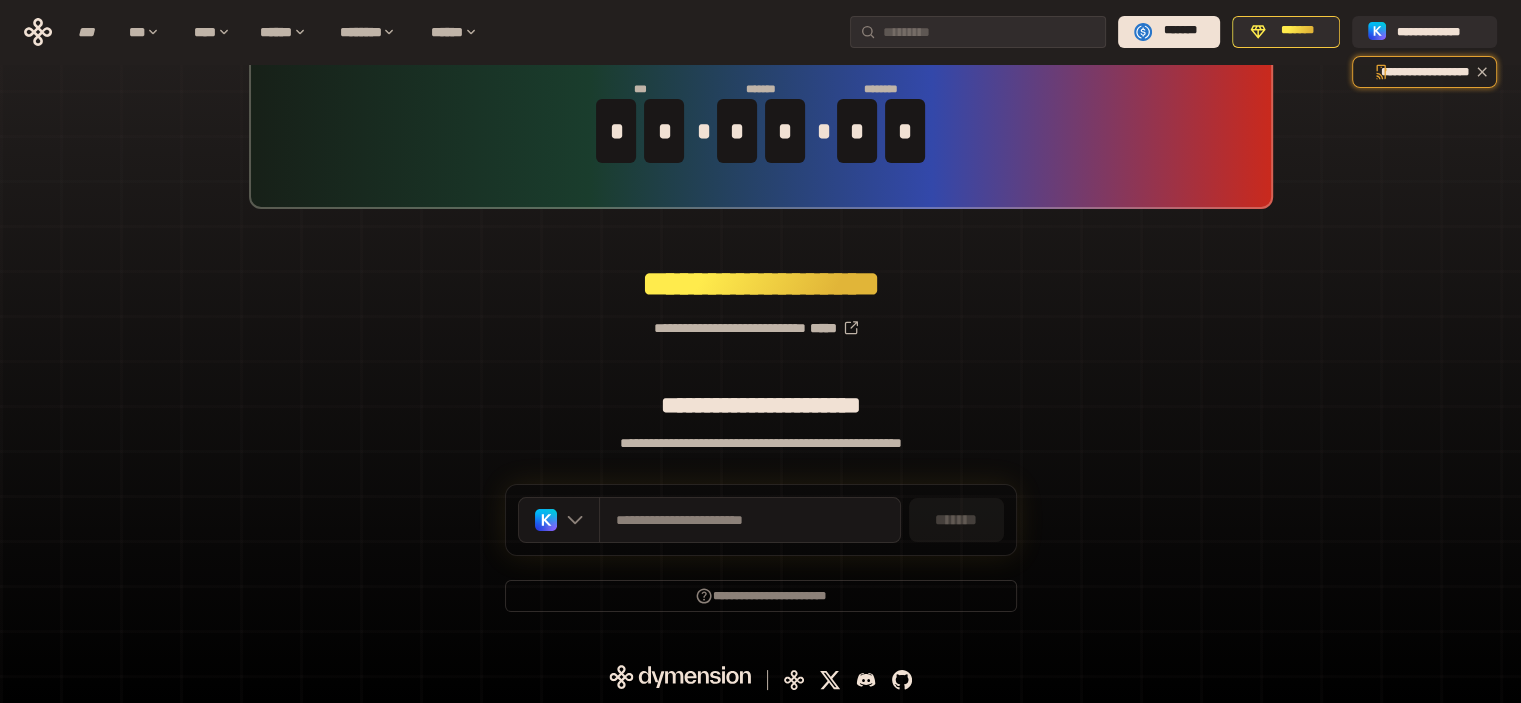 click on "**********" at bounding box center [761, 109] 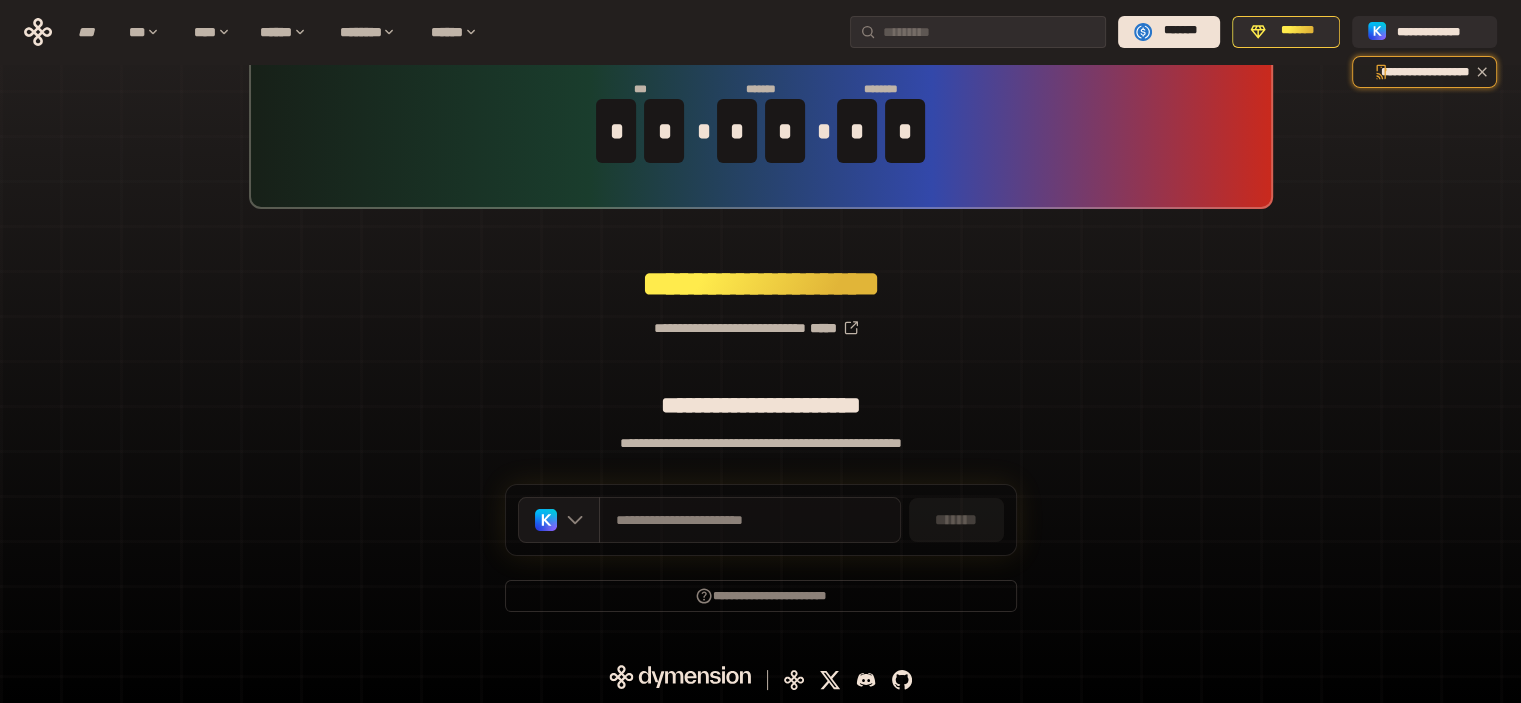 click on "**********" at bounding box center (750, 520) 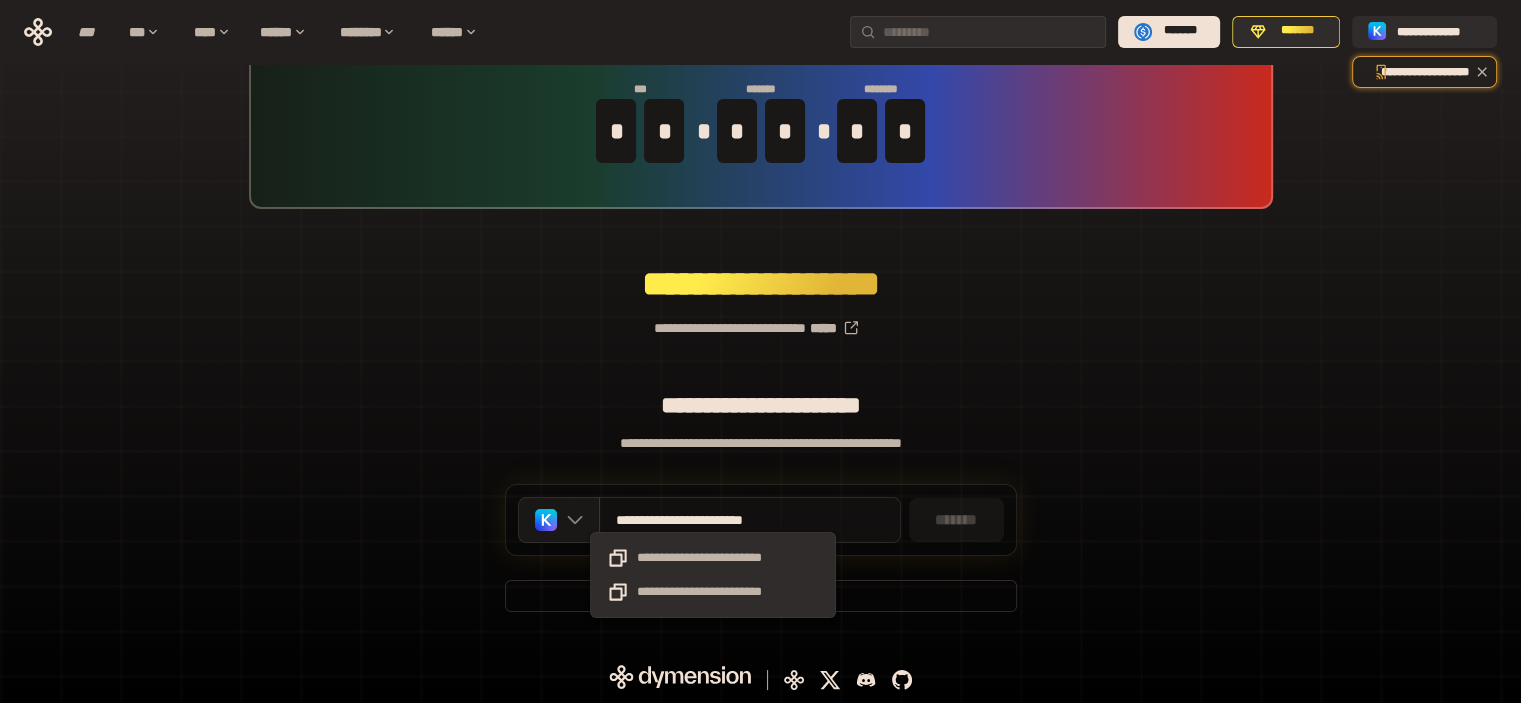 click on "**********" at bounding box center [679, 520] 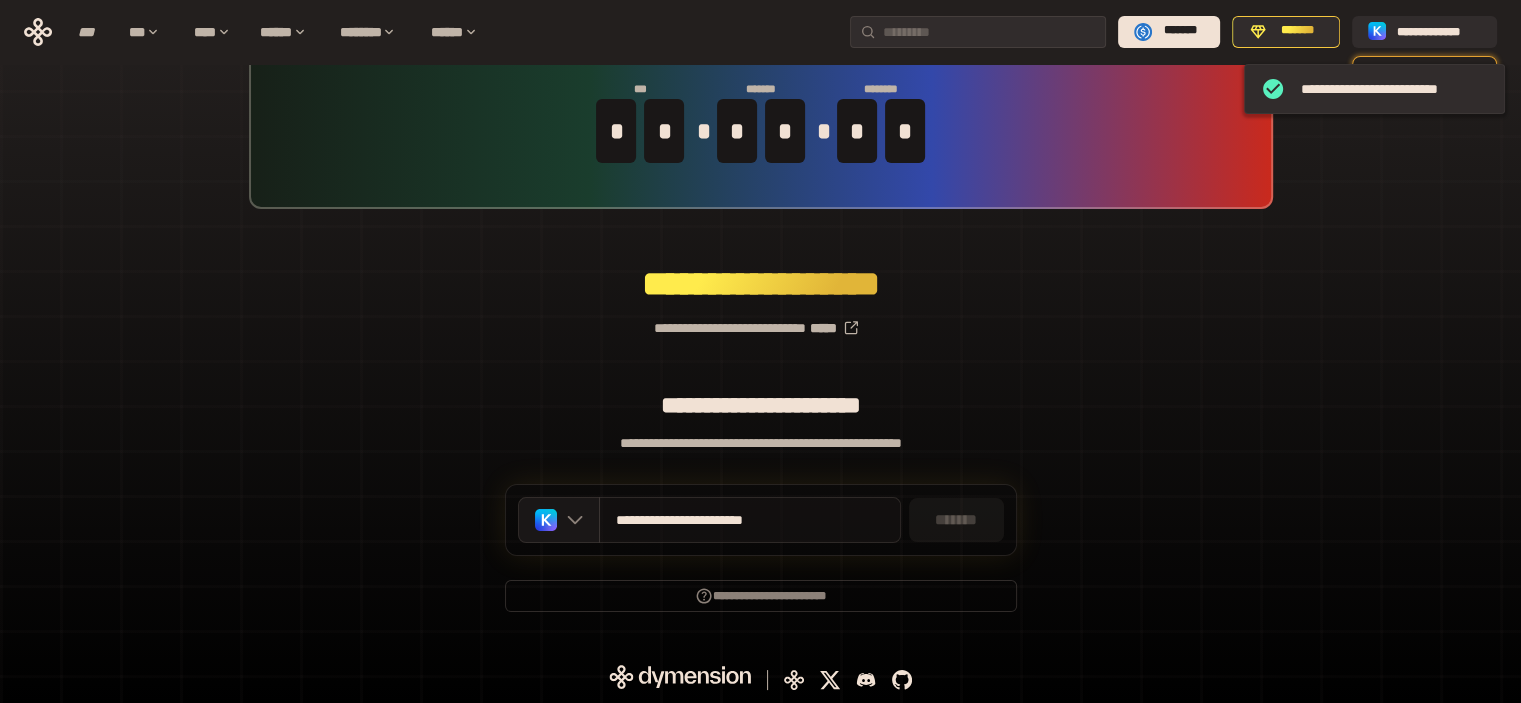 click on "**********" at bounding box center [679, 520] 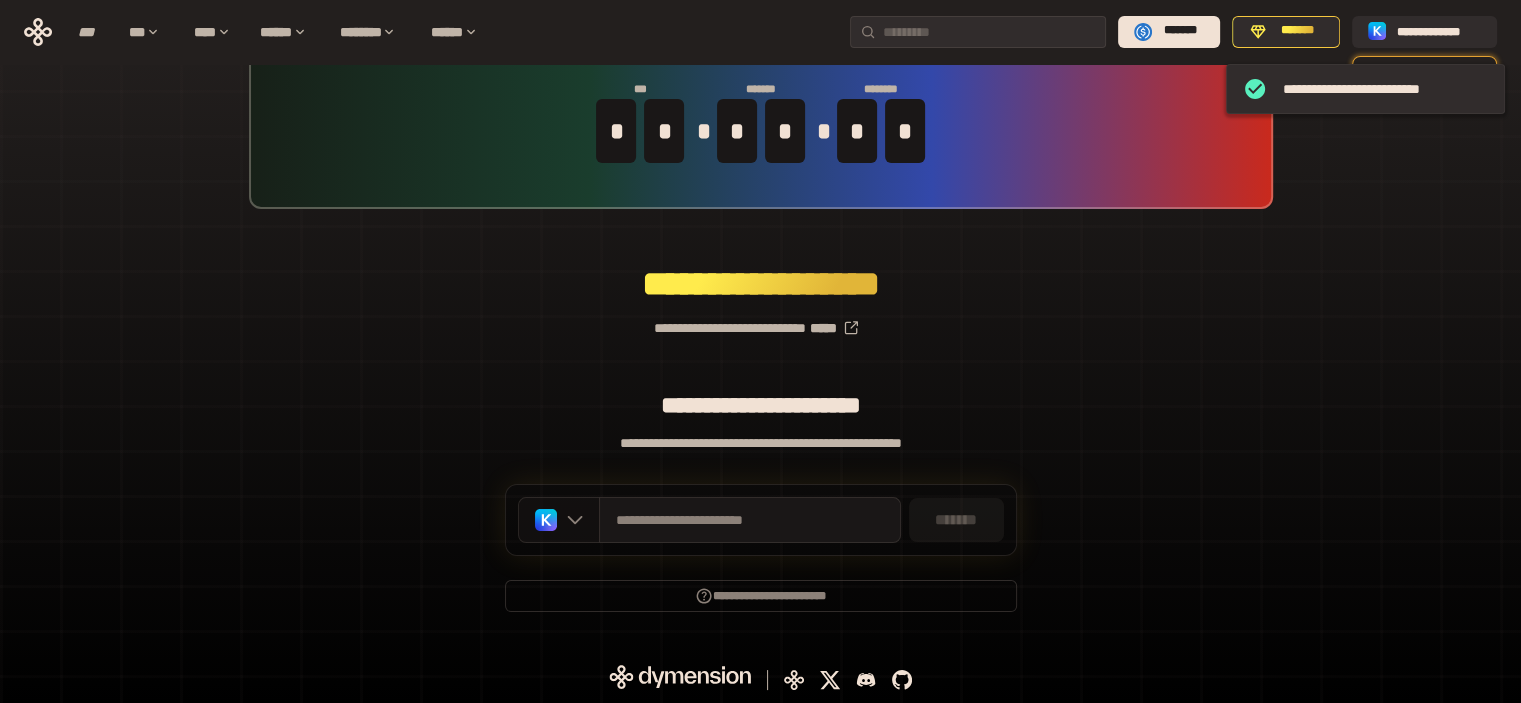 click 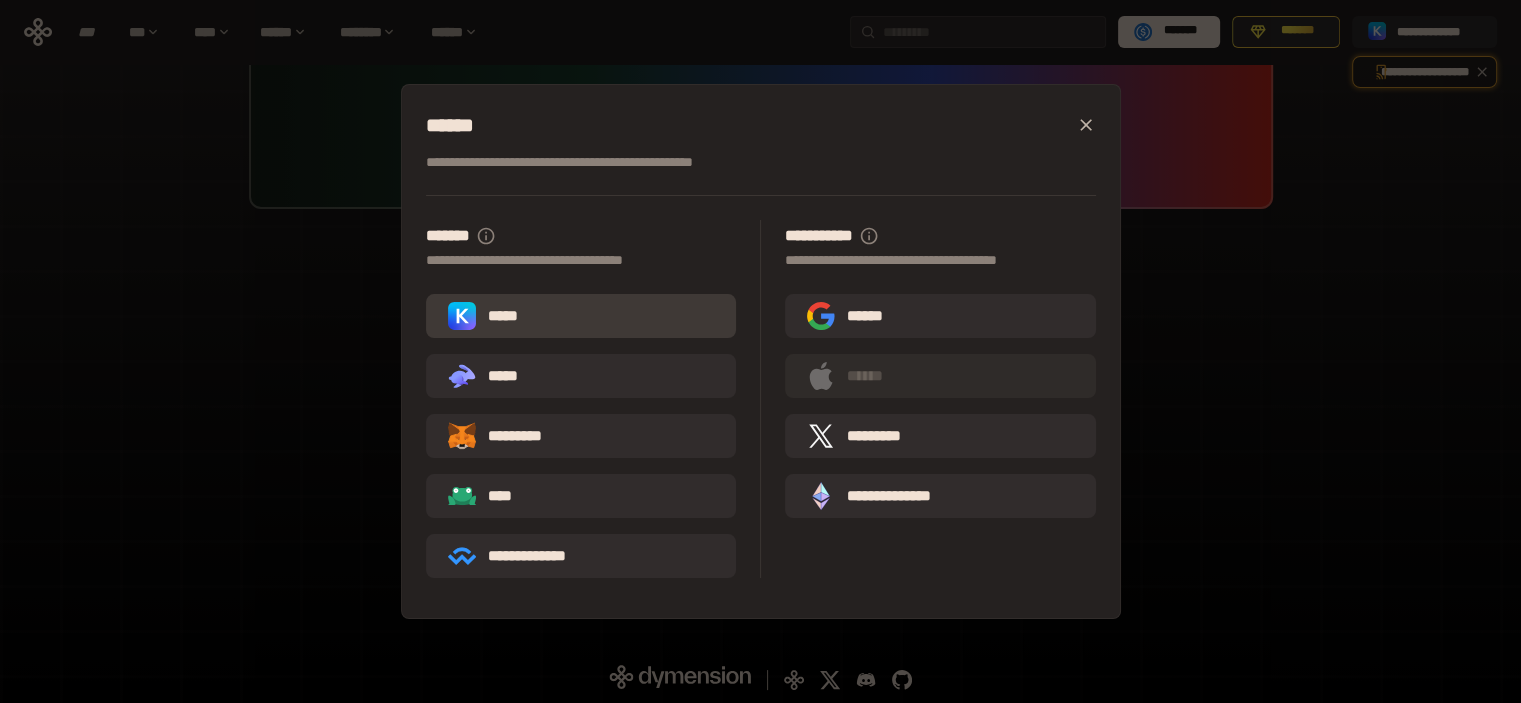 click on "*****" at bounding box center [503, 315] 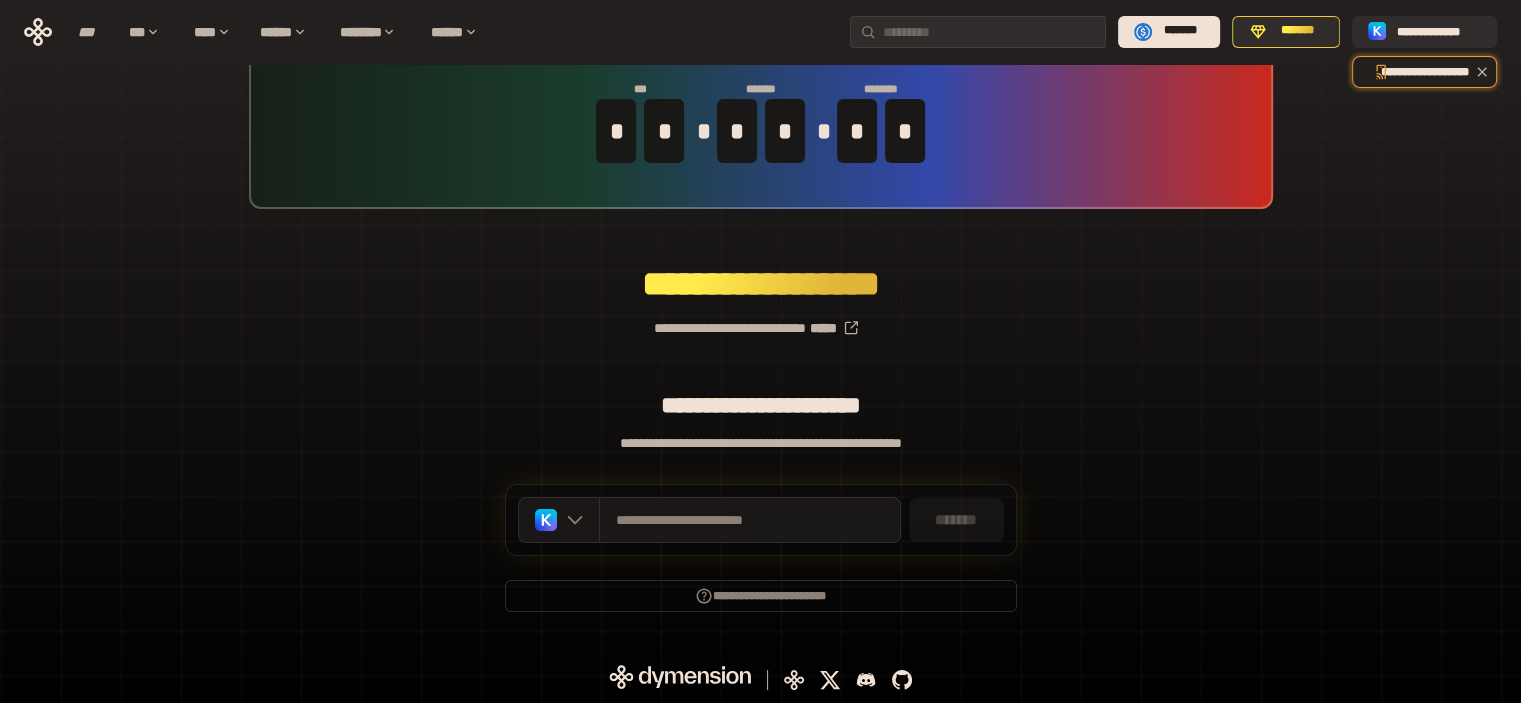 click on "*******" at bounding box center [956, 519] 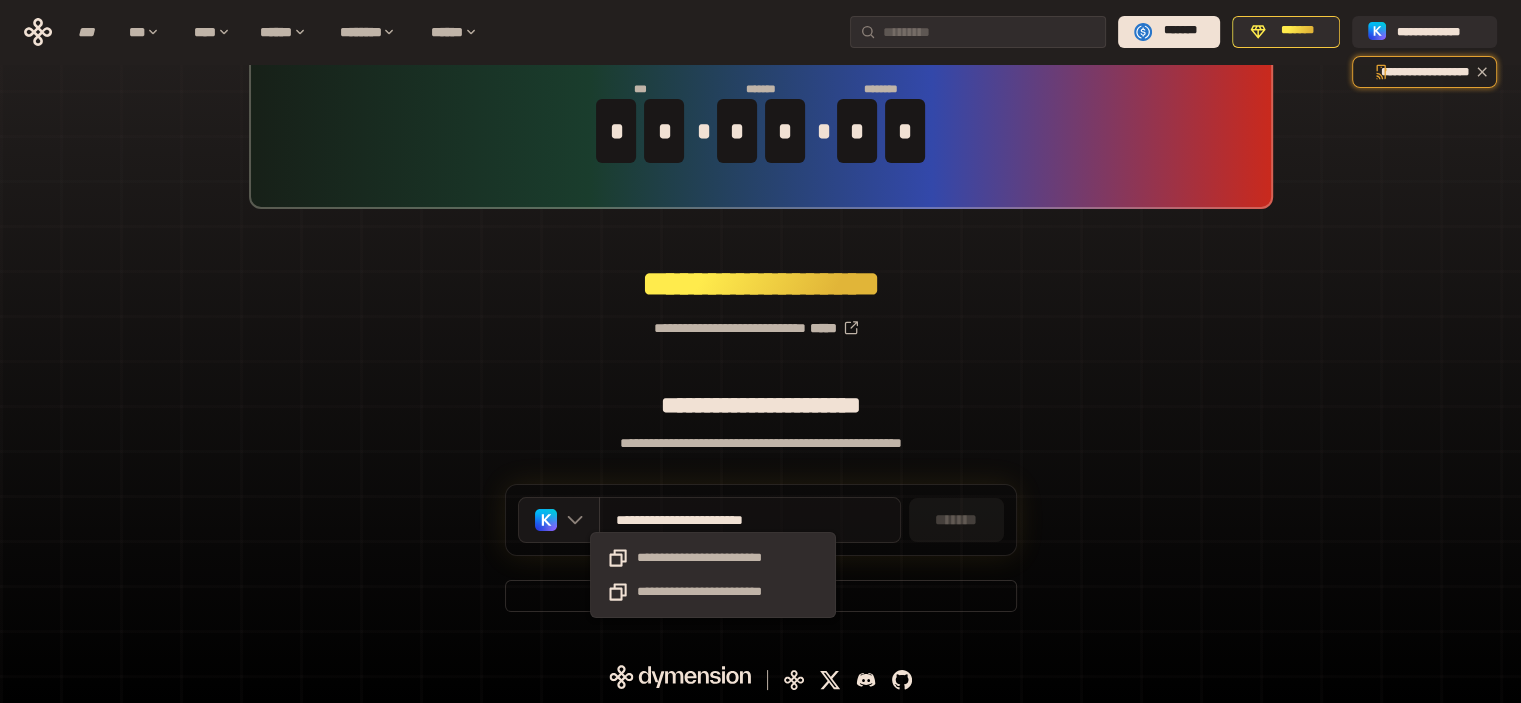 click on "**********" at bounding box center [679, 520] 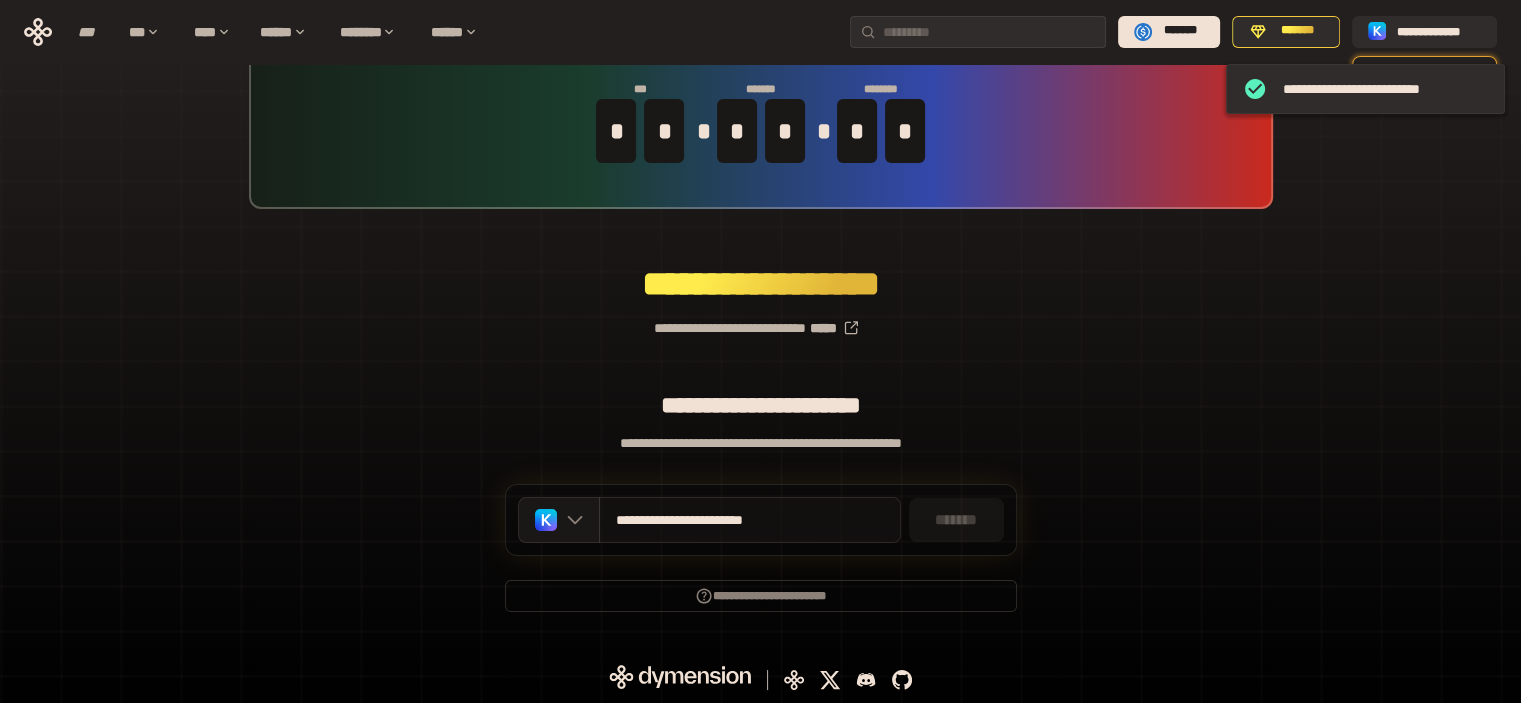 click on "**********" at bounding box center [679, 520] 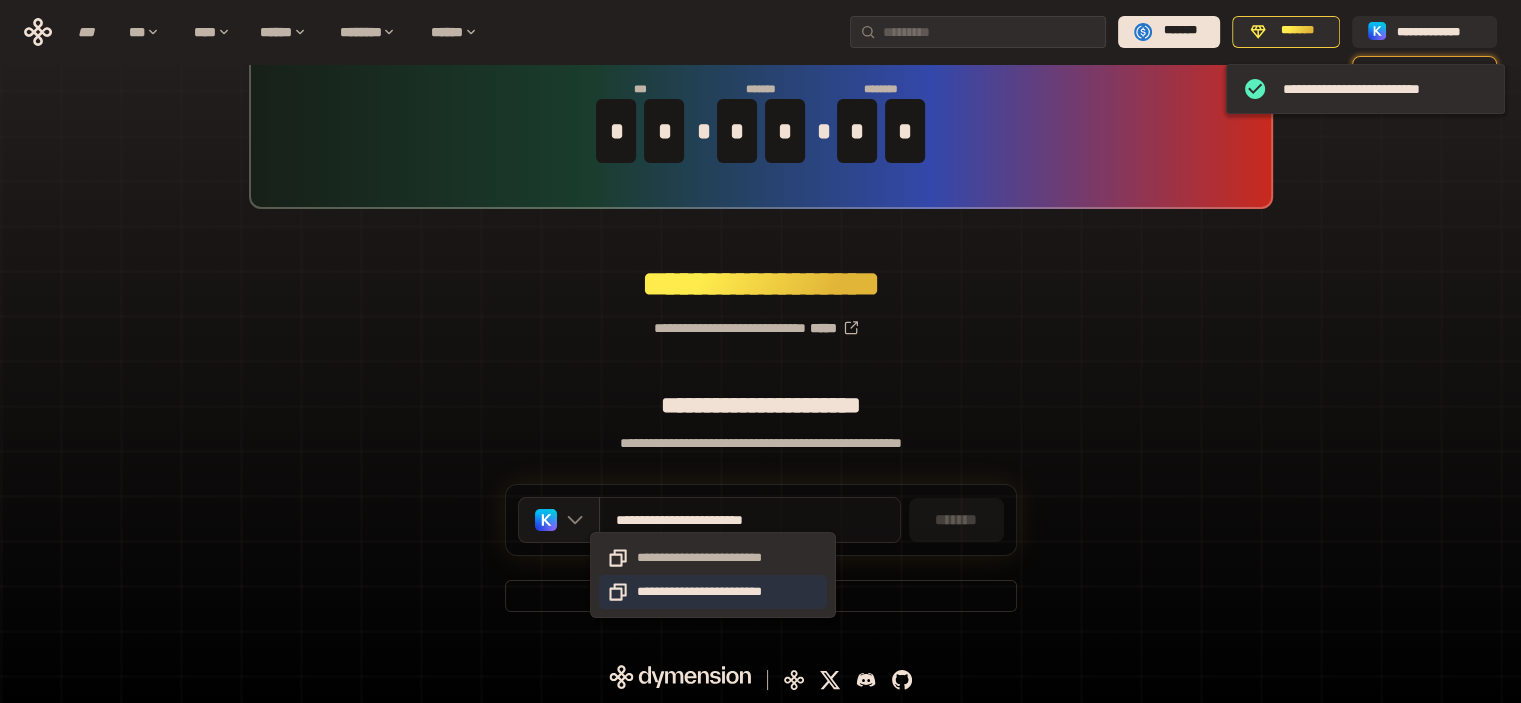 click on "**********" at bounding box center [699, 591] 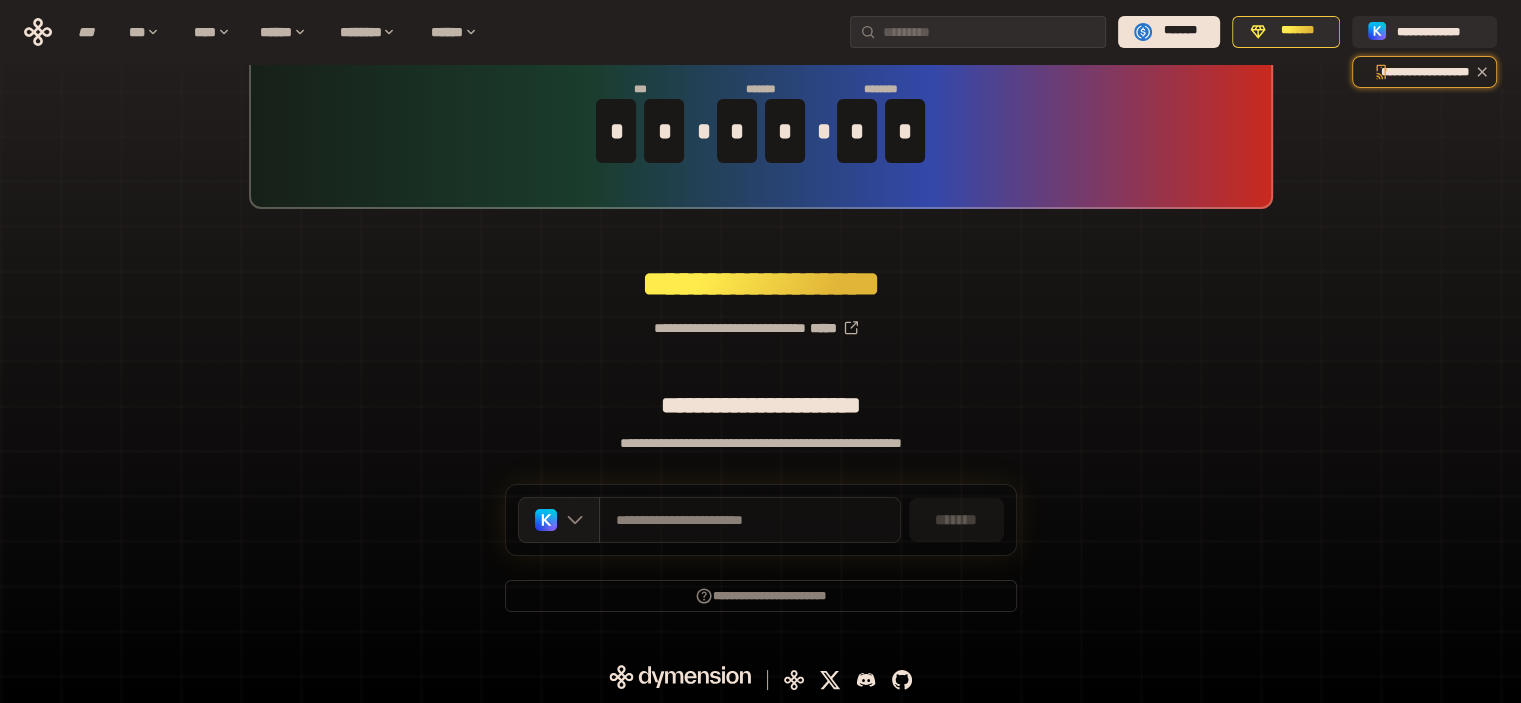 click on "**********" at bounding box center (750, 520) 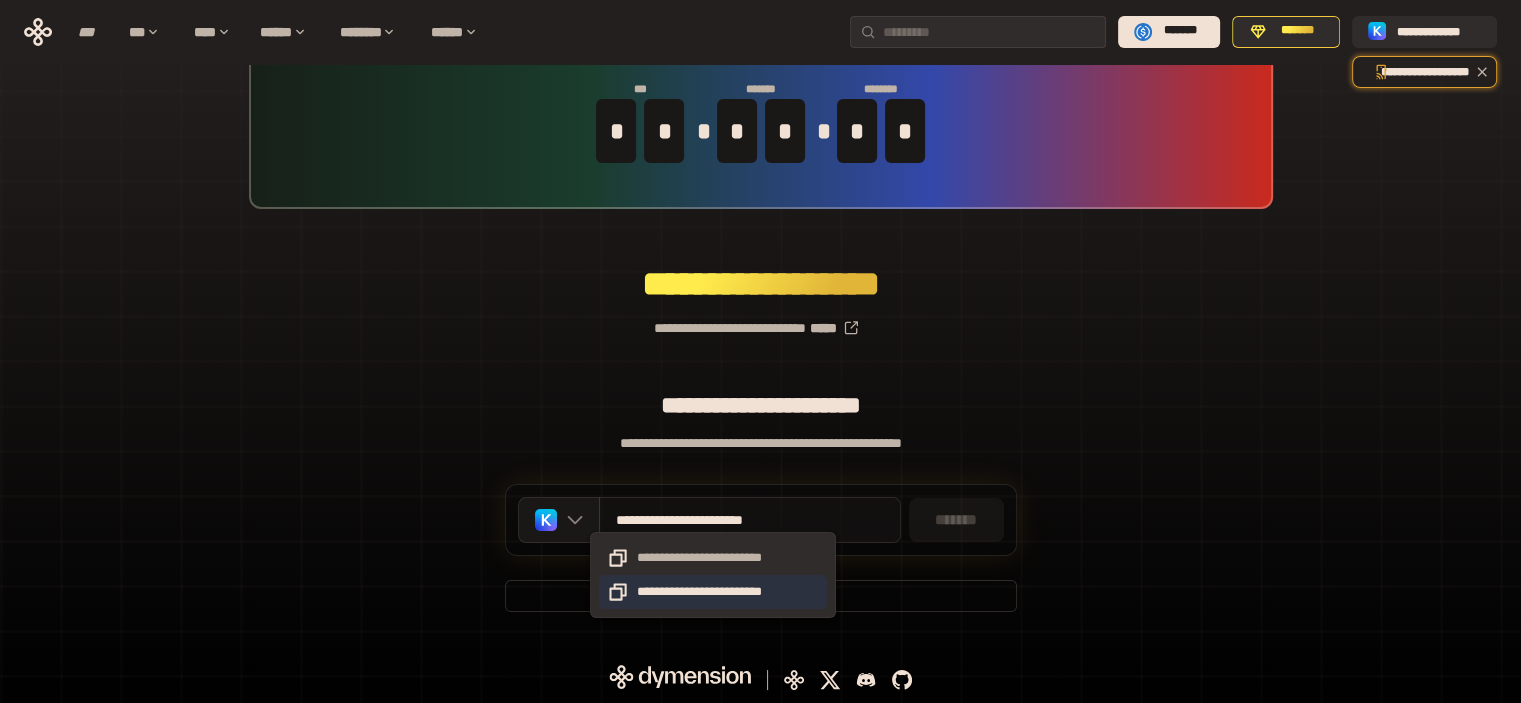 click on "**********" at bounding box center [699, 591] 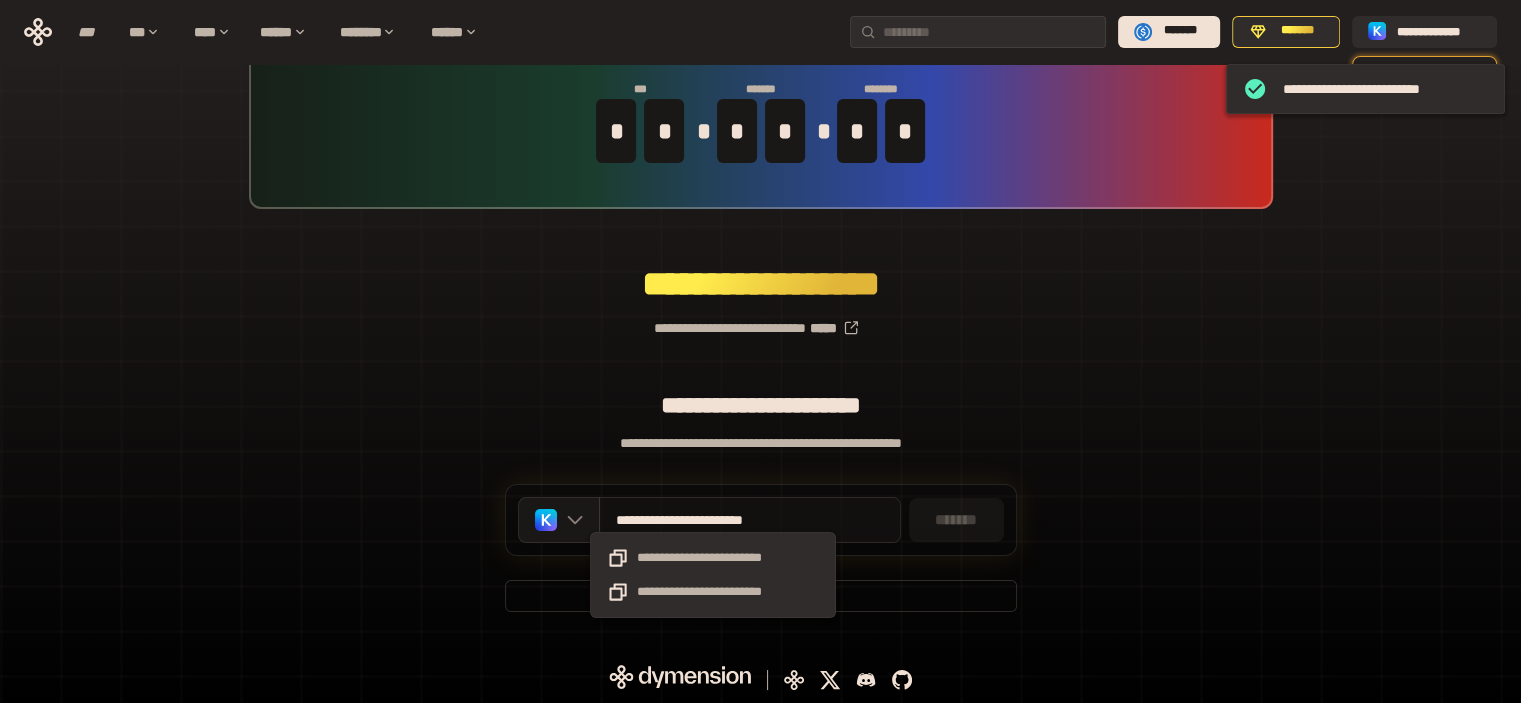 click on "**********" at bounding box center [679, 520] 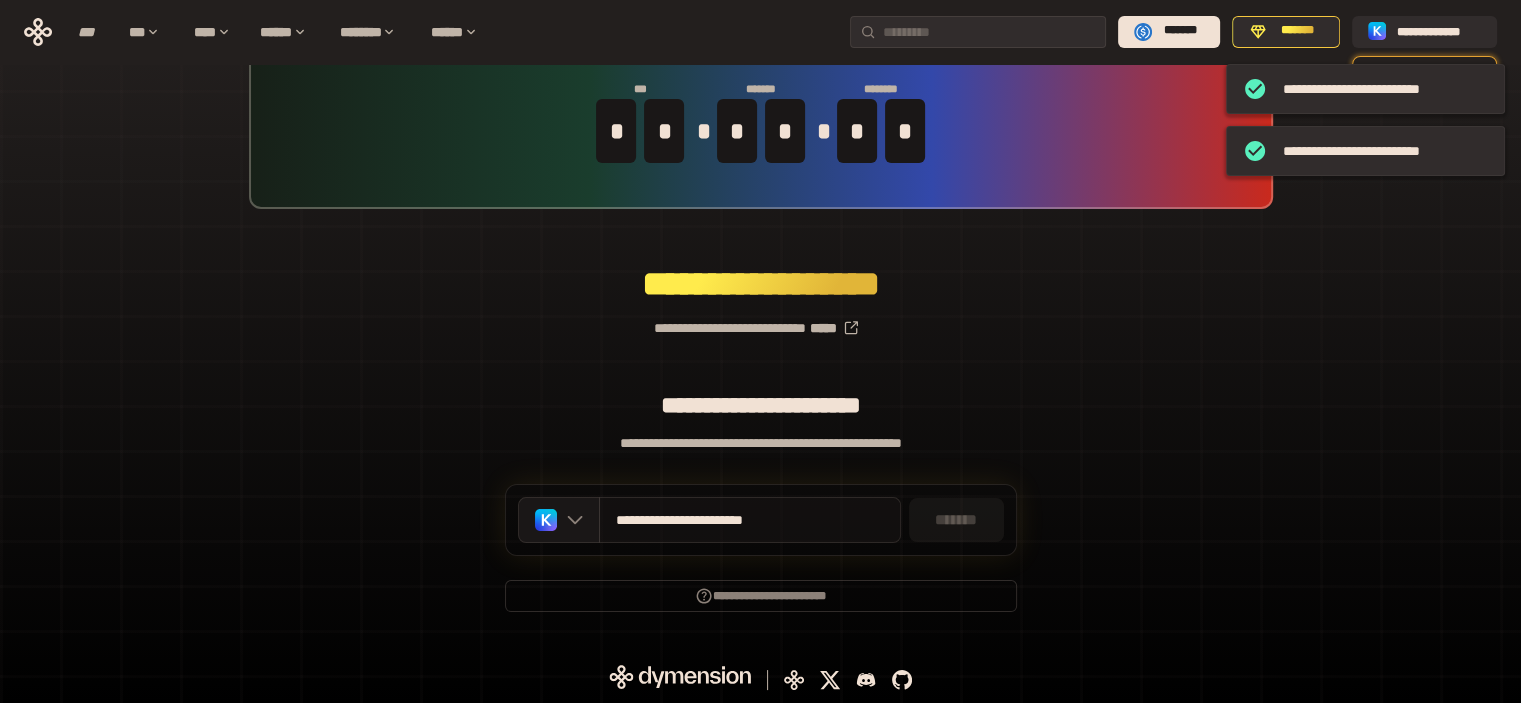 type 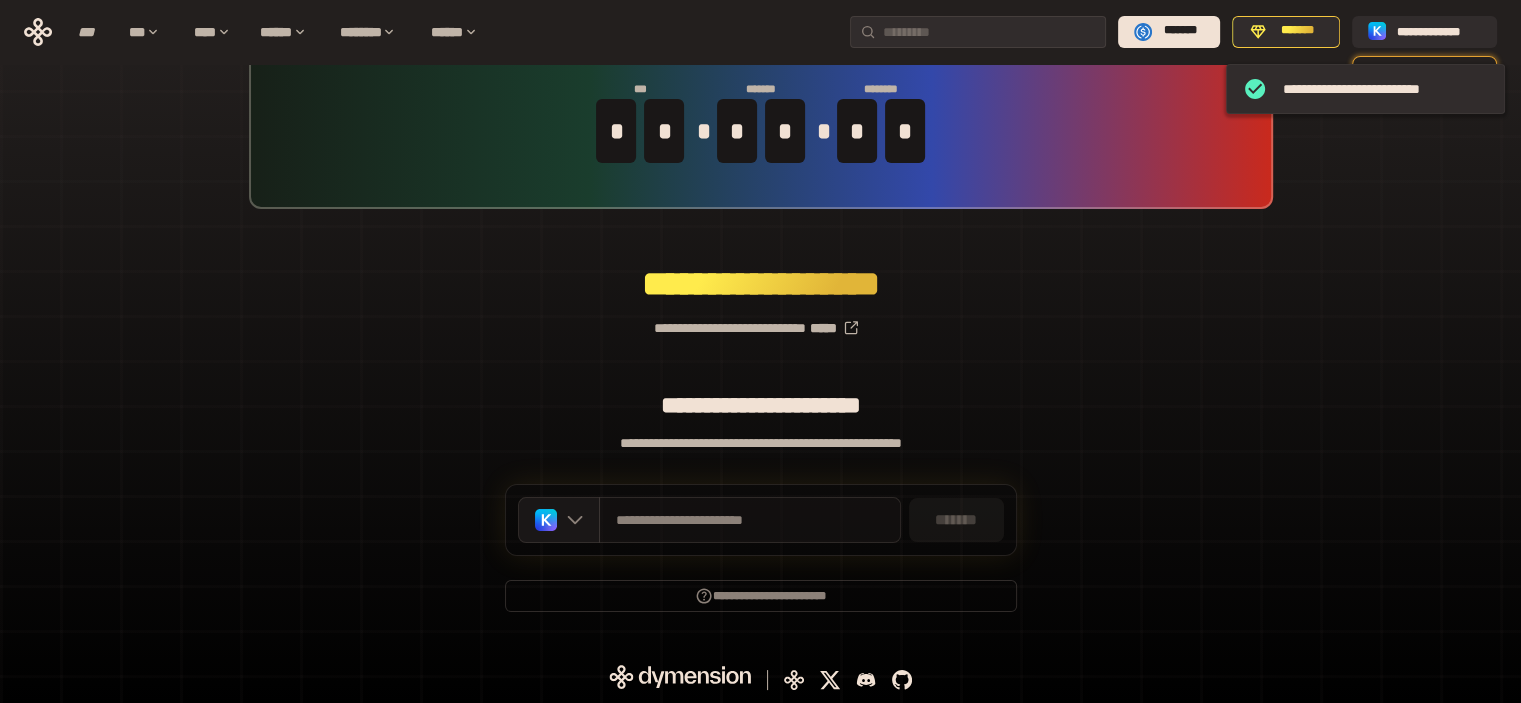 click on "**********" at bounding box center [750, 520] 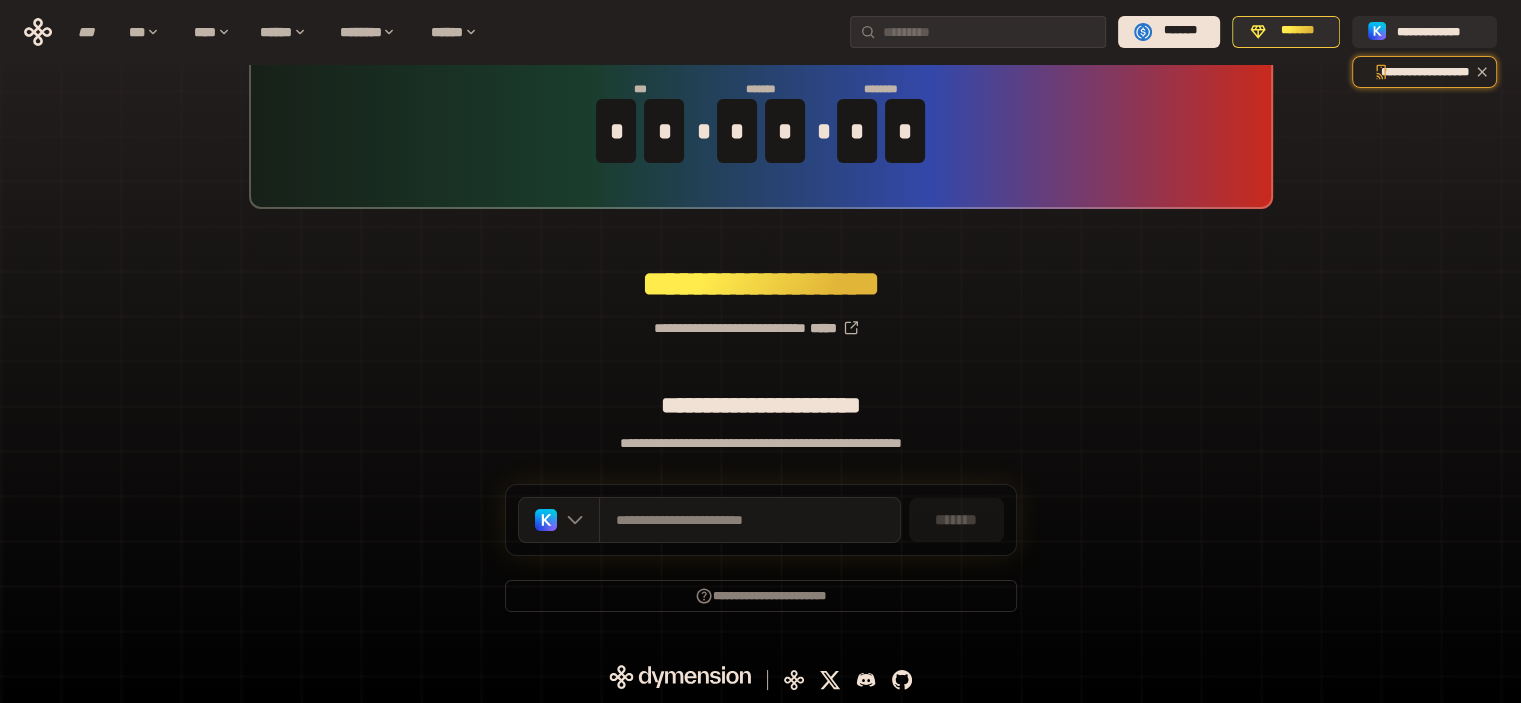 click on "*******" at bounding box center [956, 520] 